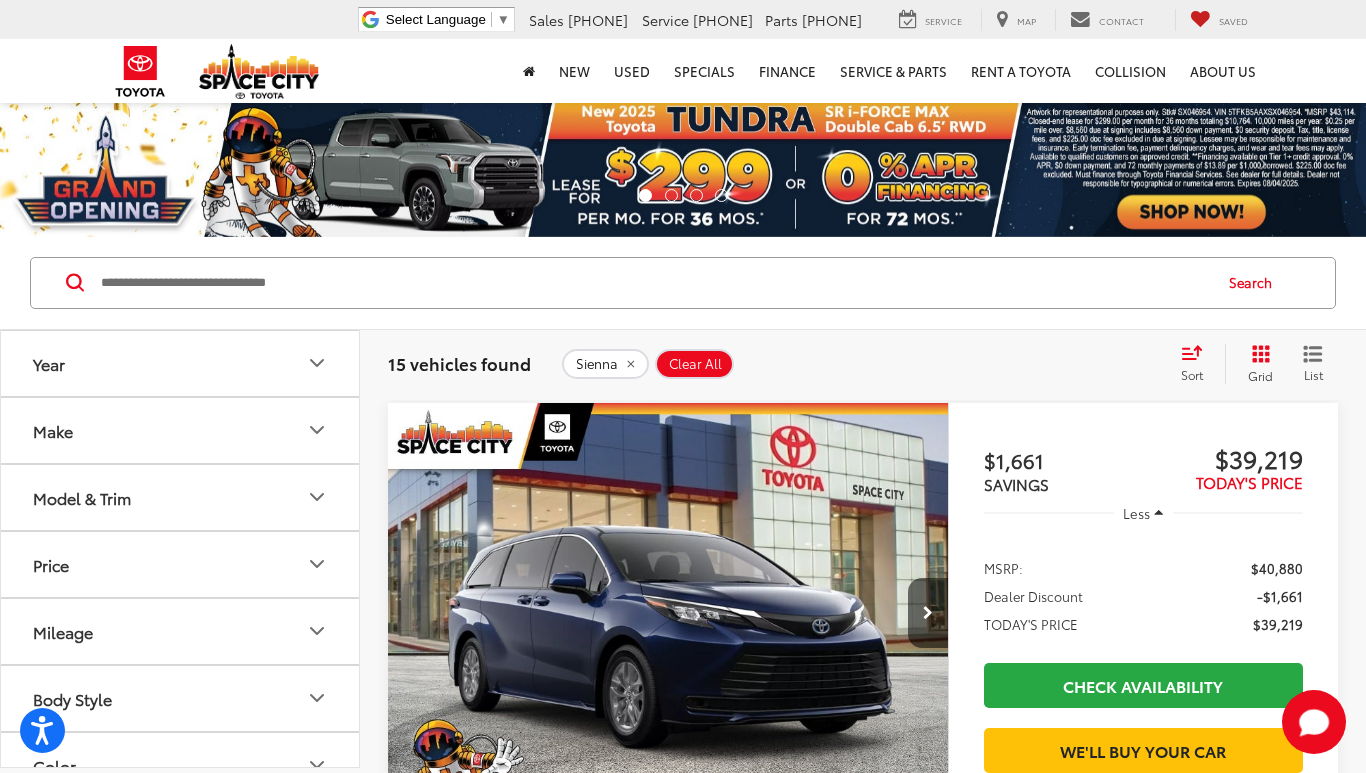 scroll, scrollTop: 0, scrollLeft: 0, axis: both 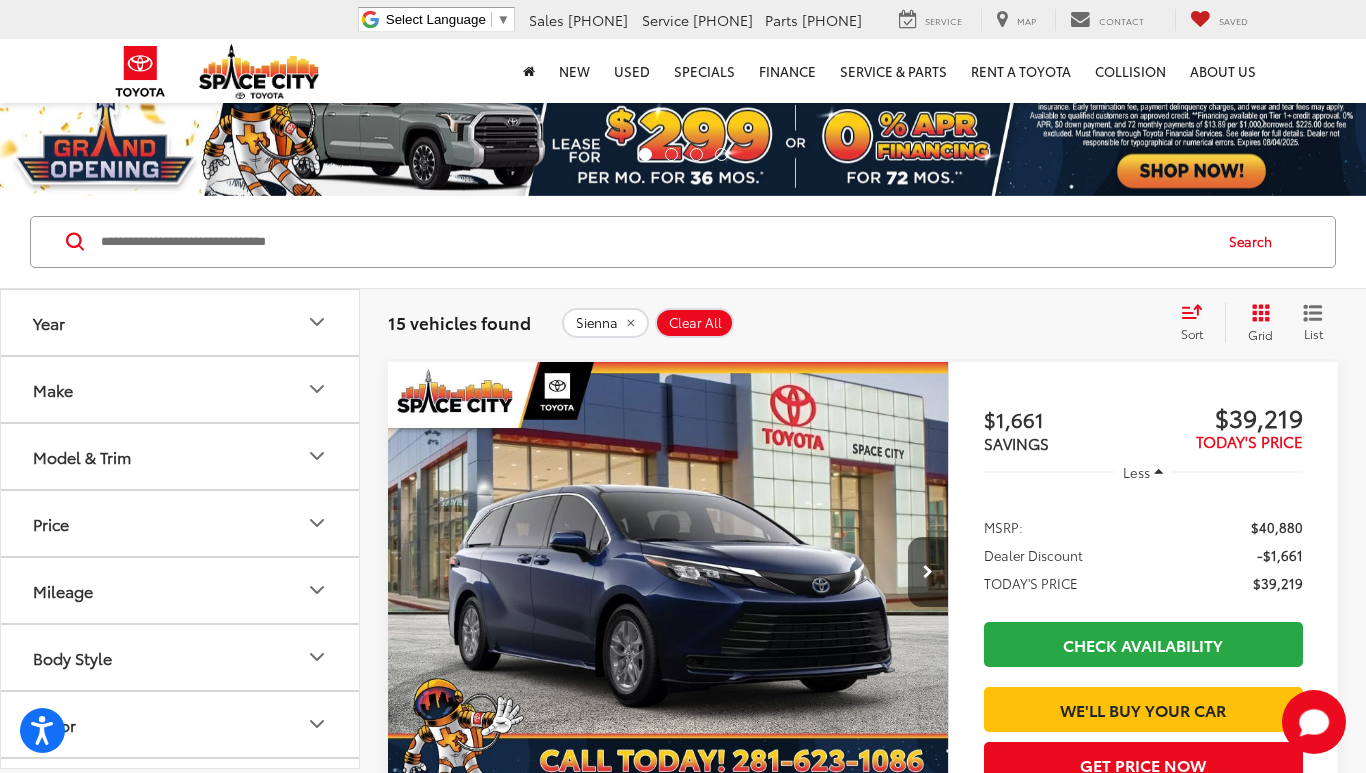 click on "Model & Trim" at bounding box center (181, 456) 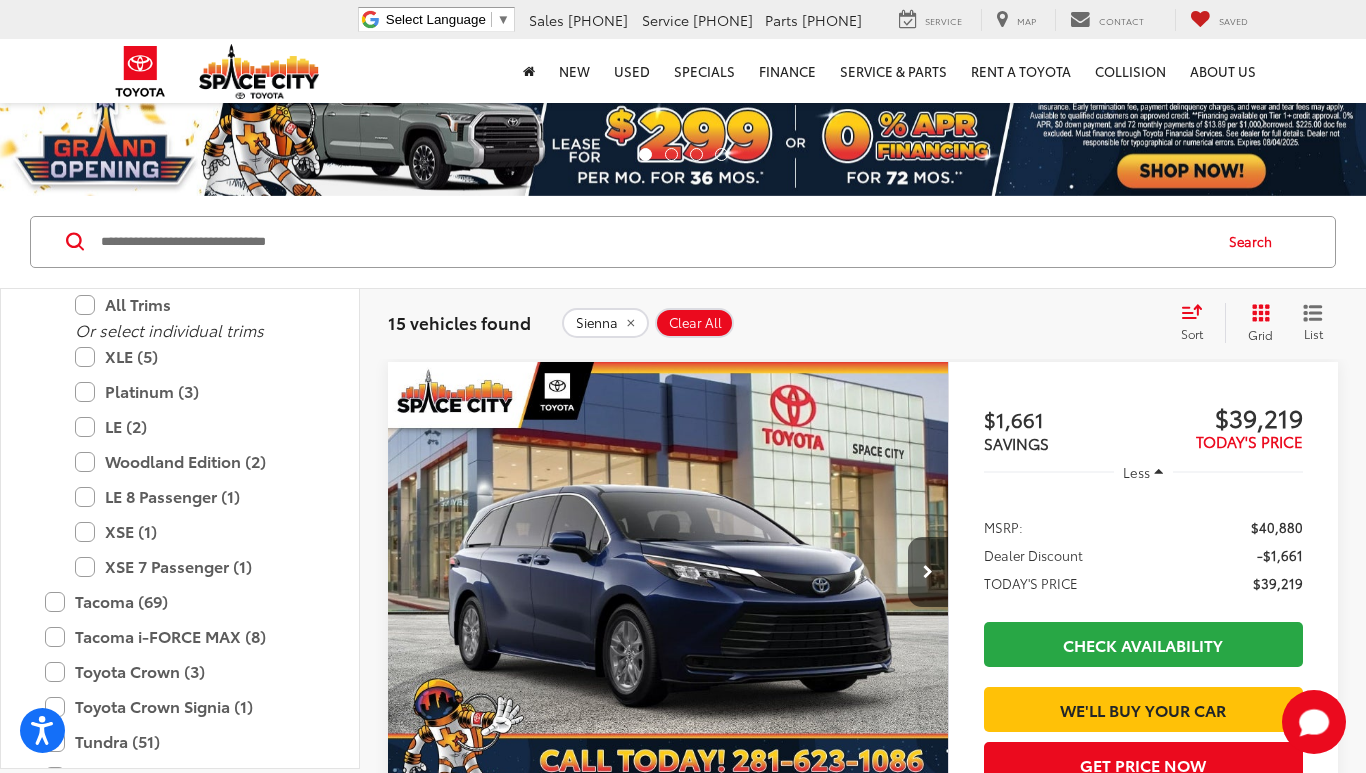 scroll, scrollTop: 970, scrollLeft: 0, axis: vertical 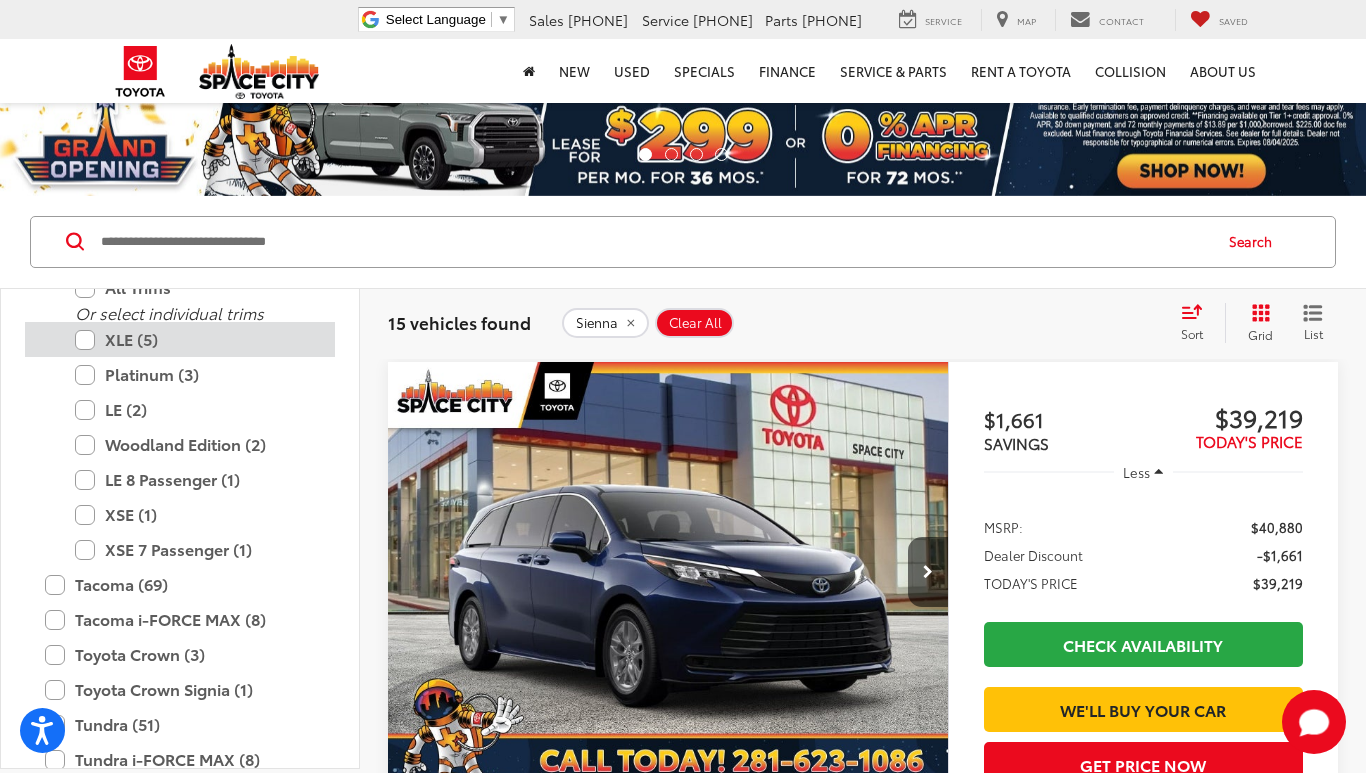 click on "XLE (5)" at bounding box center (195, 339) 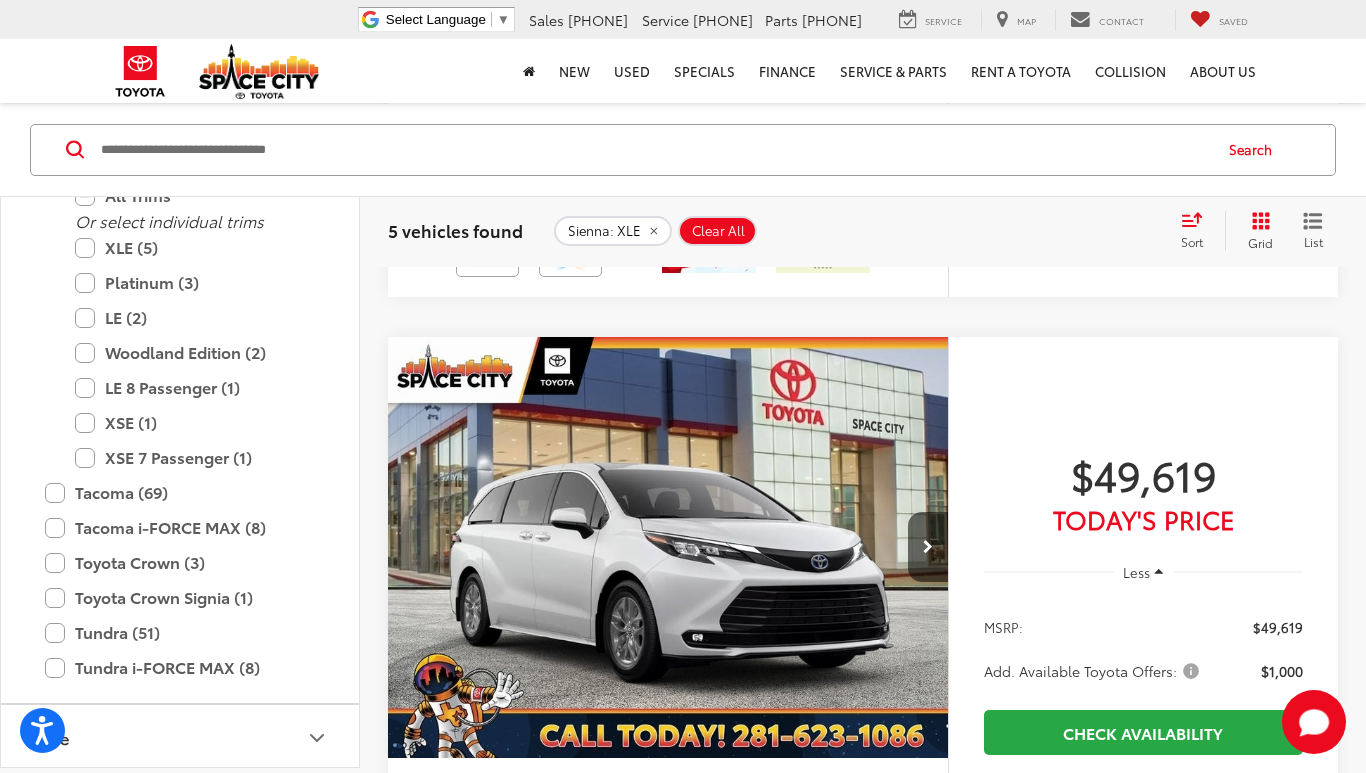 scroll, scrollTop: 3029, scrollLeft: 0, axis: vertical 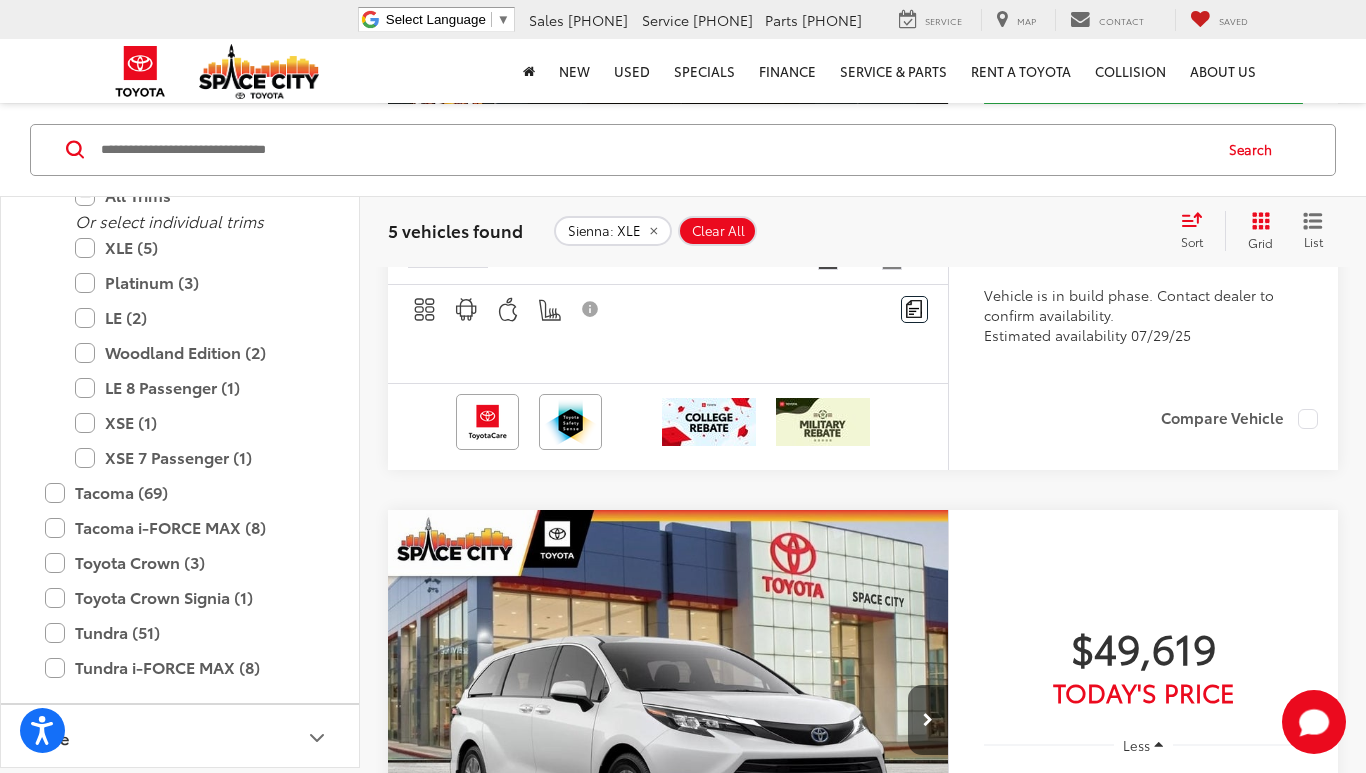 click on "Toyota Sienna" at bounding box center [497, 183] 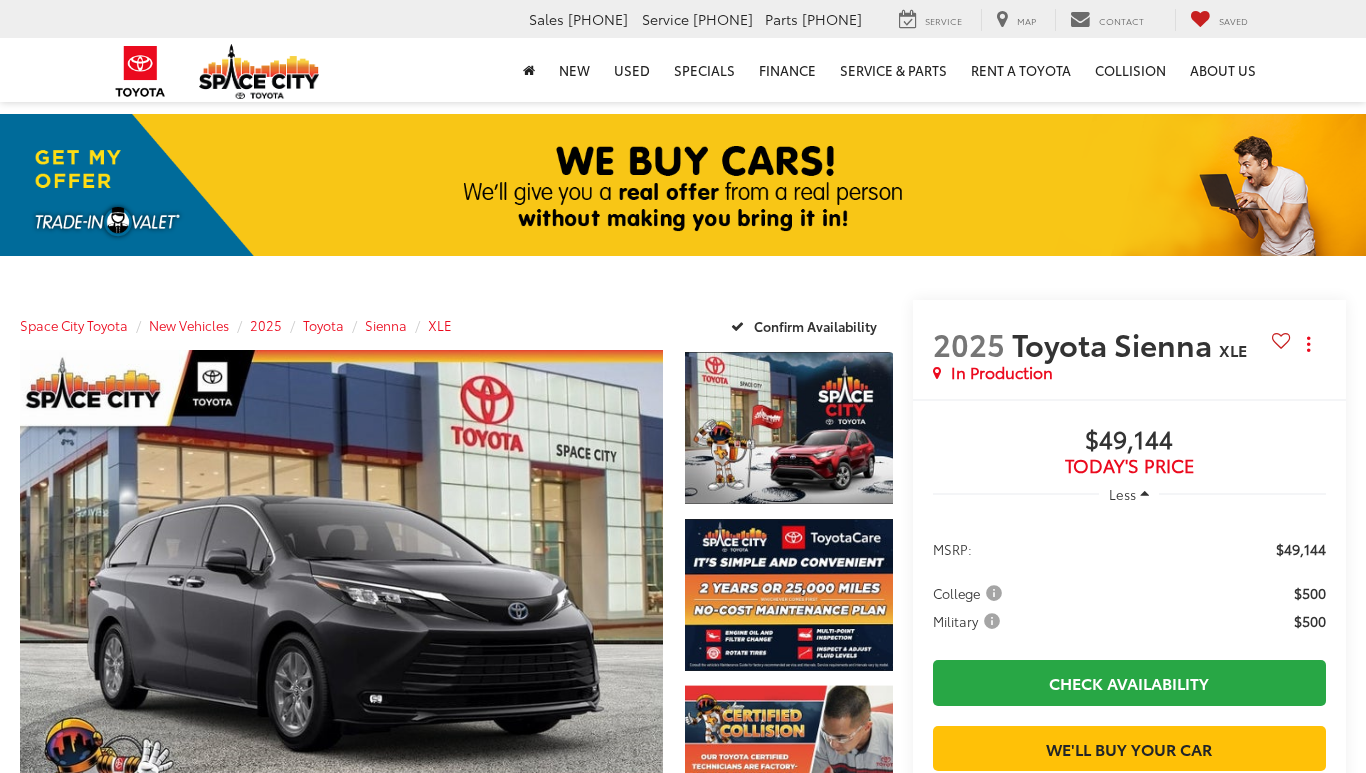 scroll, scrollTop: 0, scrollLeft: 0, axis: both 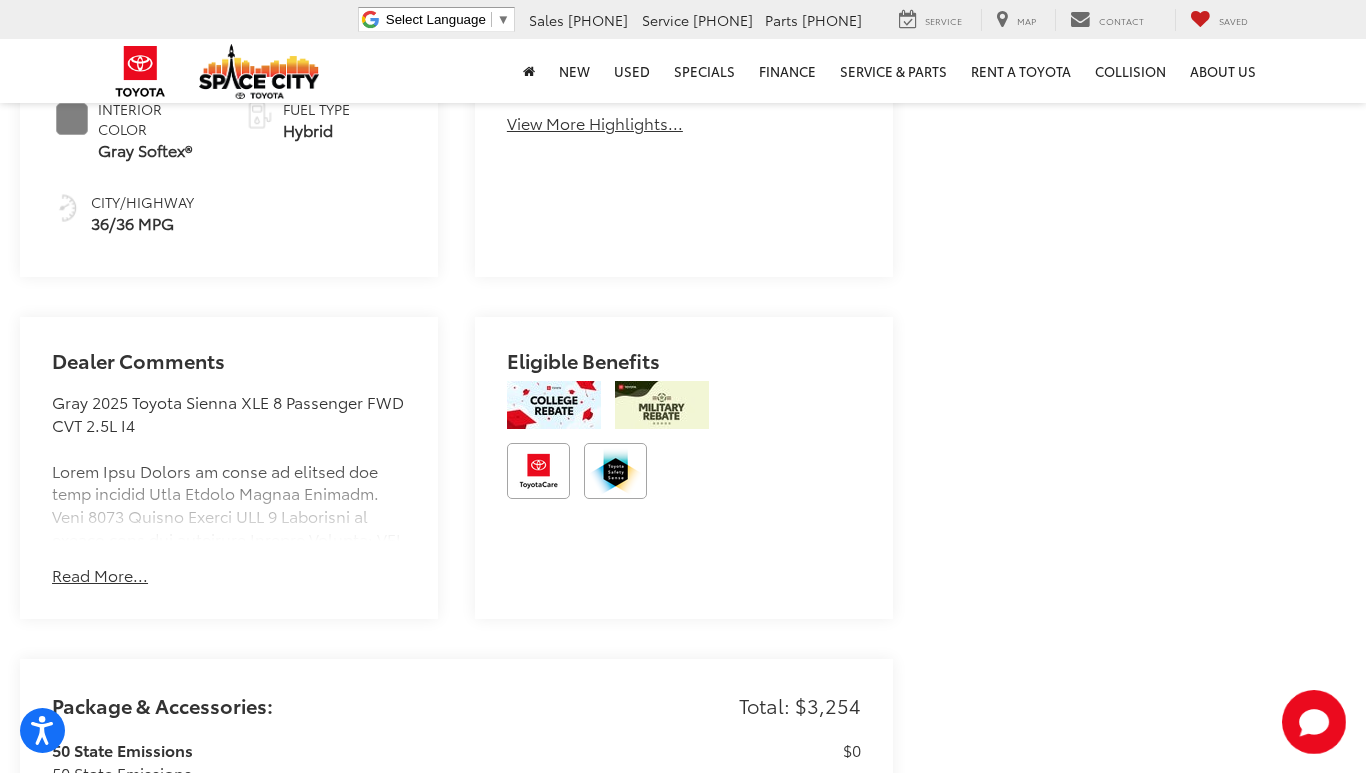 click on "Read More..." at bounding box center (100, 575) 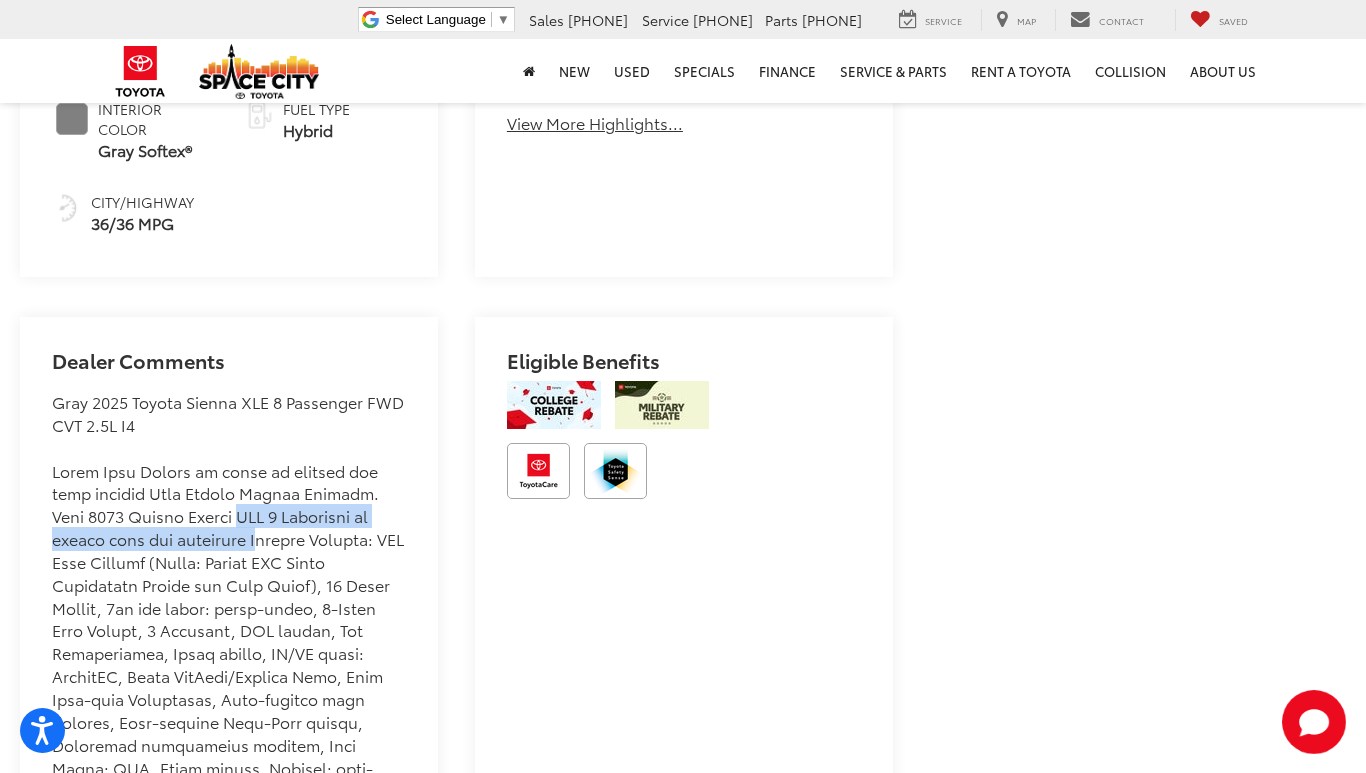 drag, startPoint x: 161, startPoint y: 533, endPoint x: 164, endPoint y: 558, distance: 25.179358 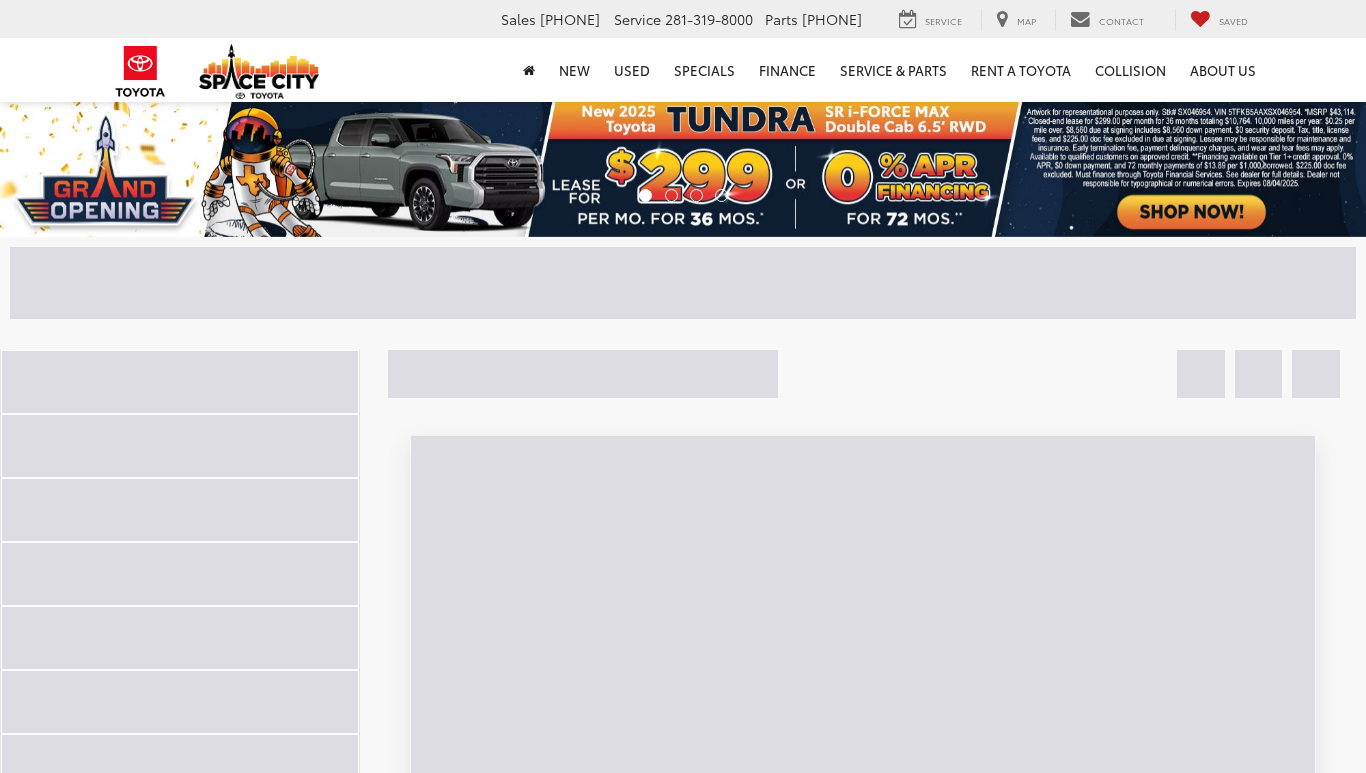 scroll, scrollTop: 0, scrollLeft: 0, axis: both 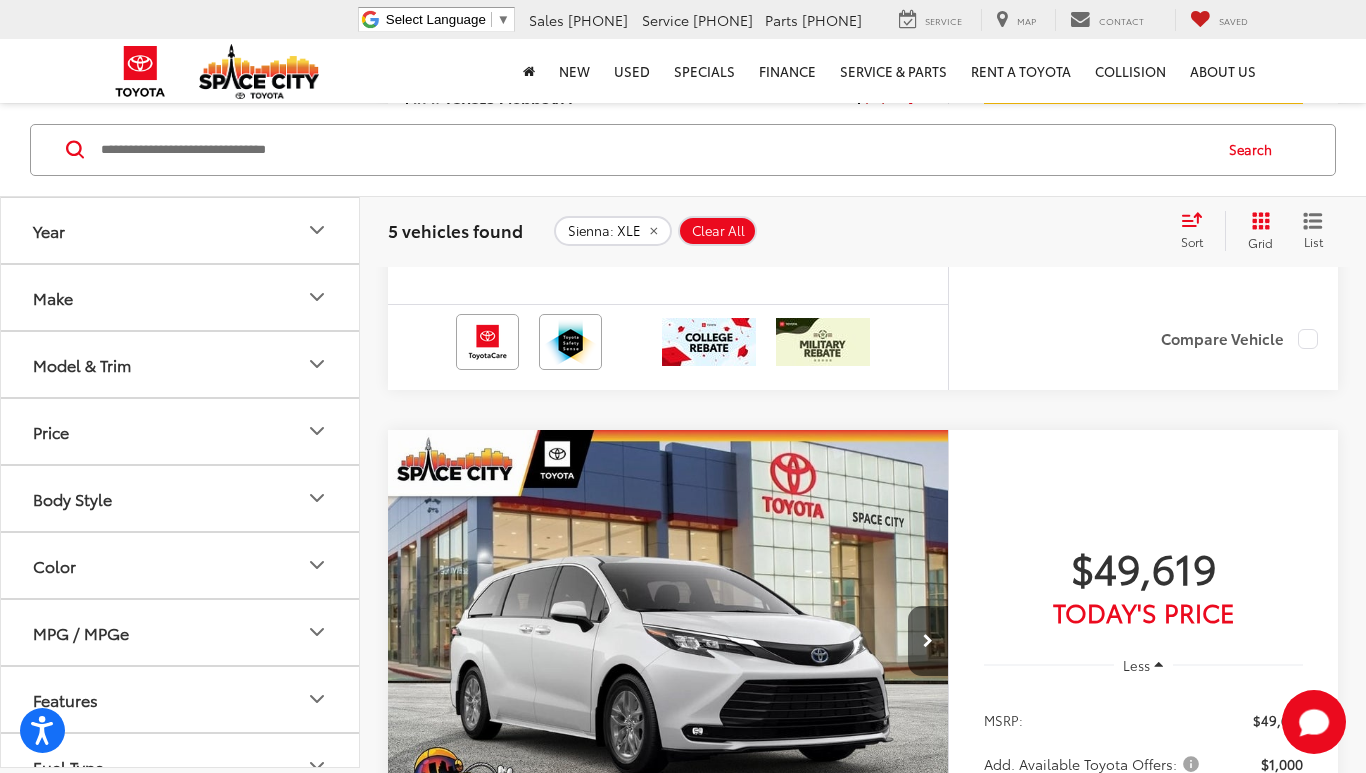 click on "Toyota Sienna" at bounding box center (497, 103) 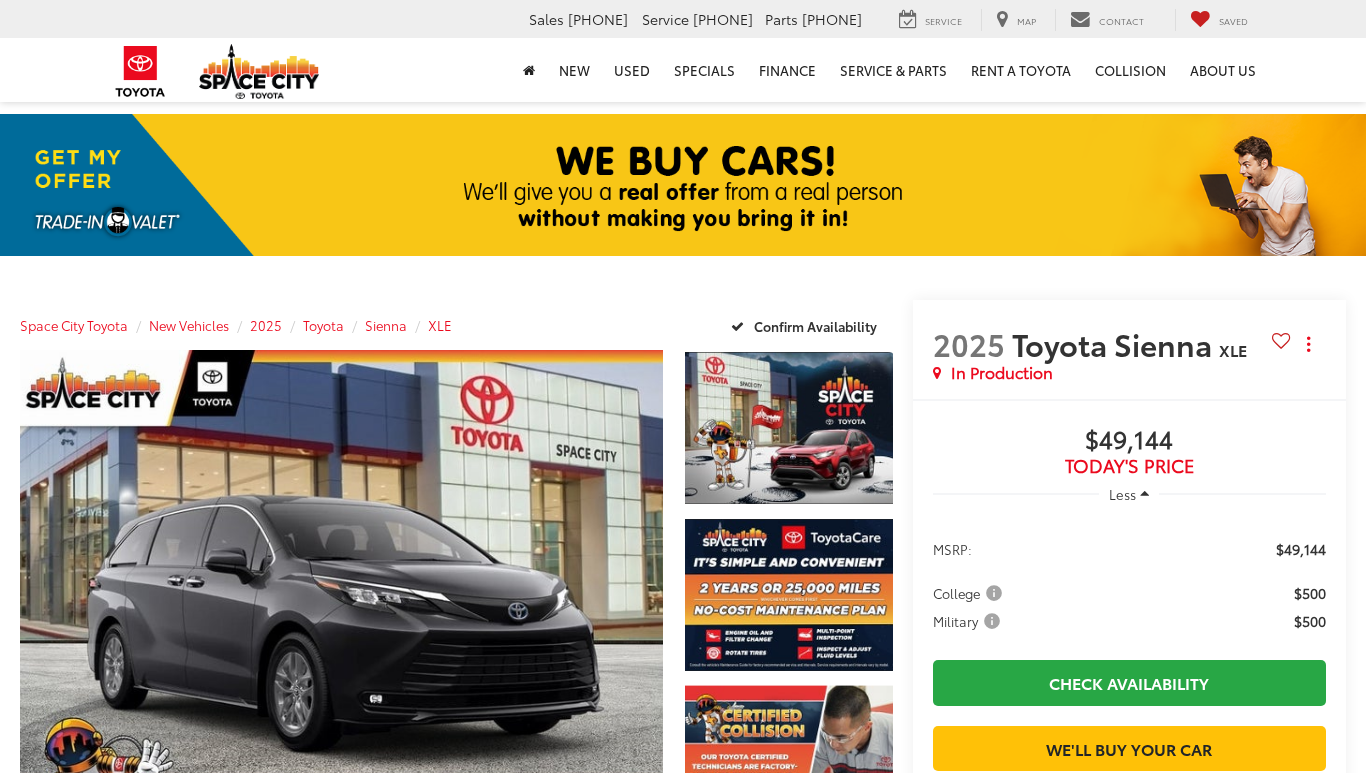 scroll, scrollTop: 0, scrollLeft: 0, axis: both 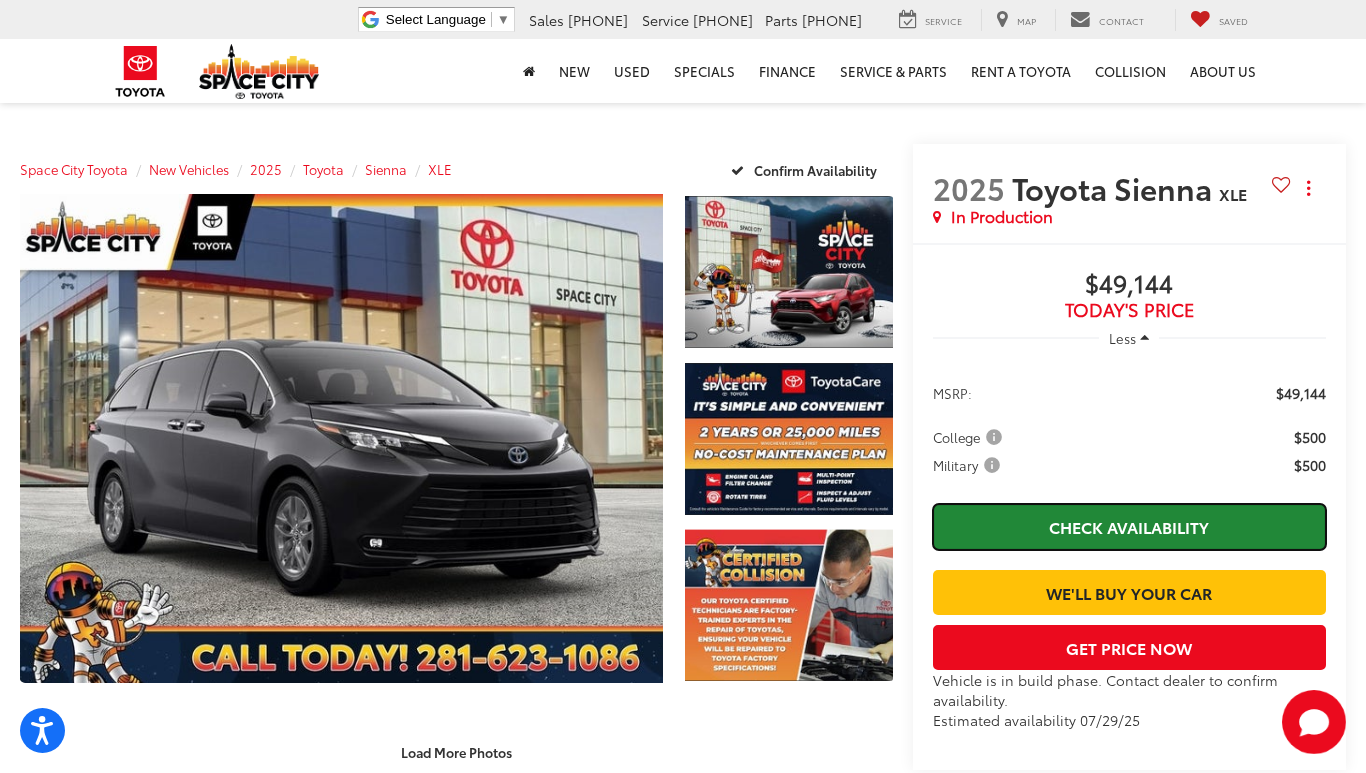 click on "Check Availability" at bounding box center [1129, 526] 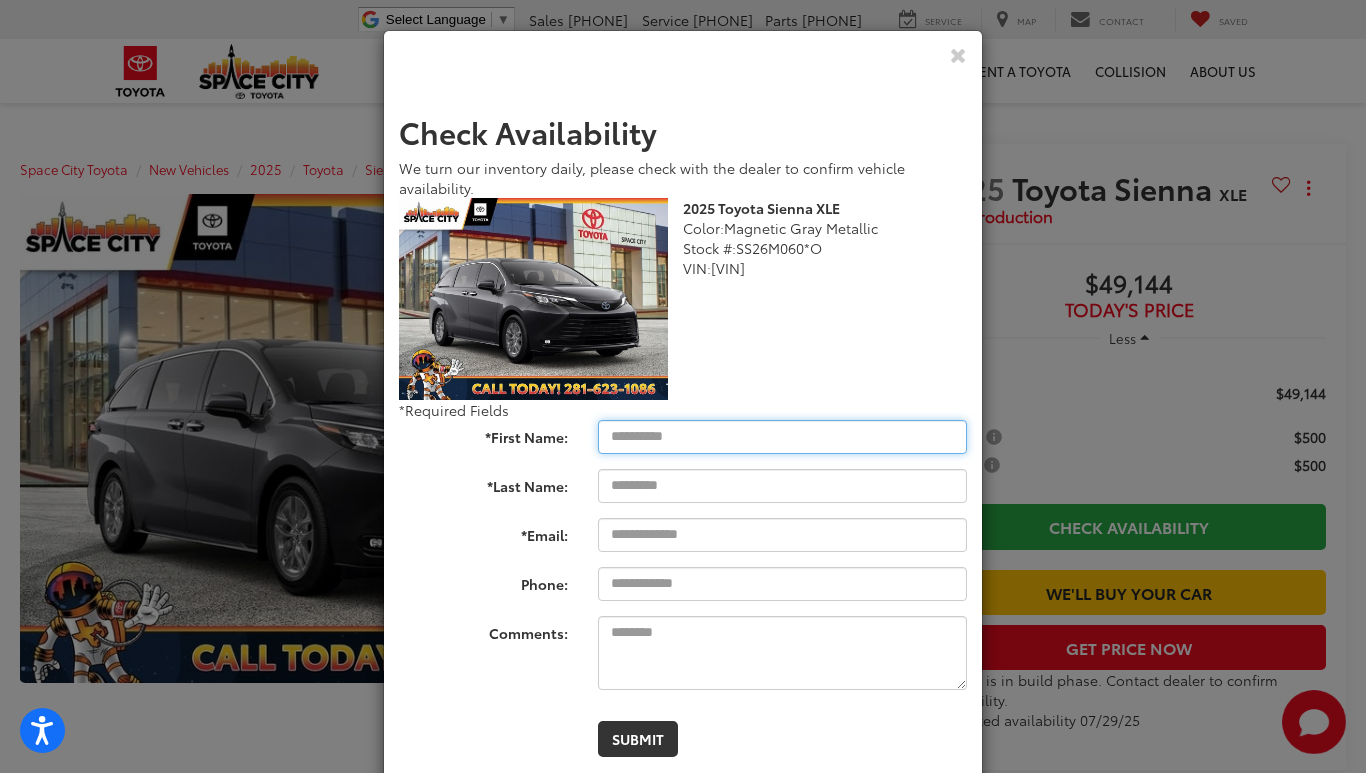 click on "*First Name:" at bounding box center (782, 437) 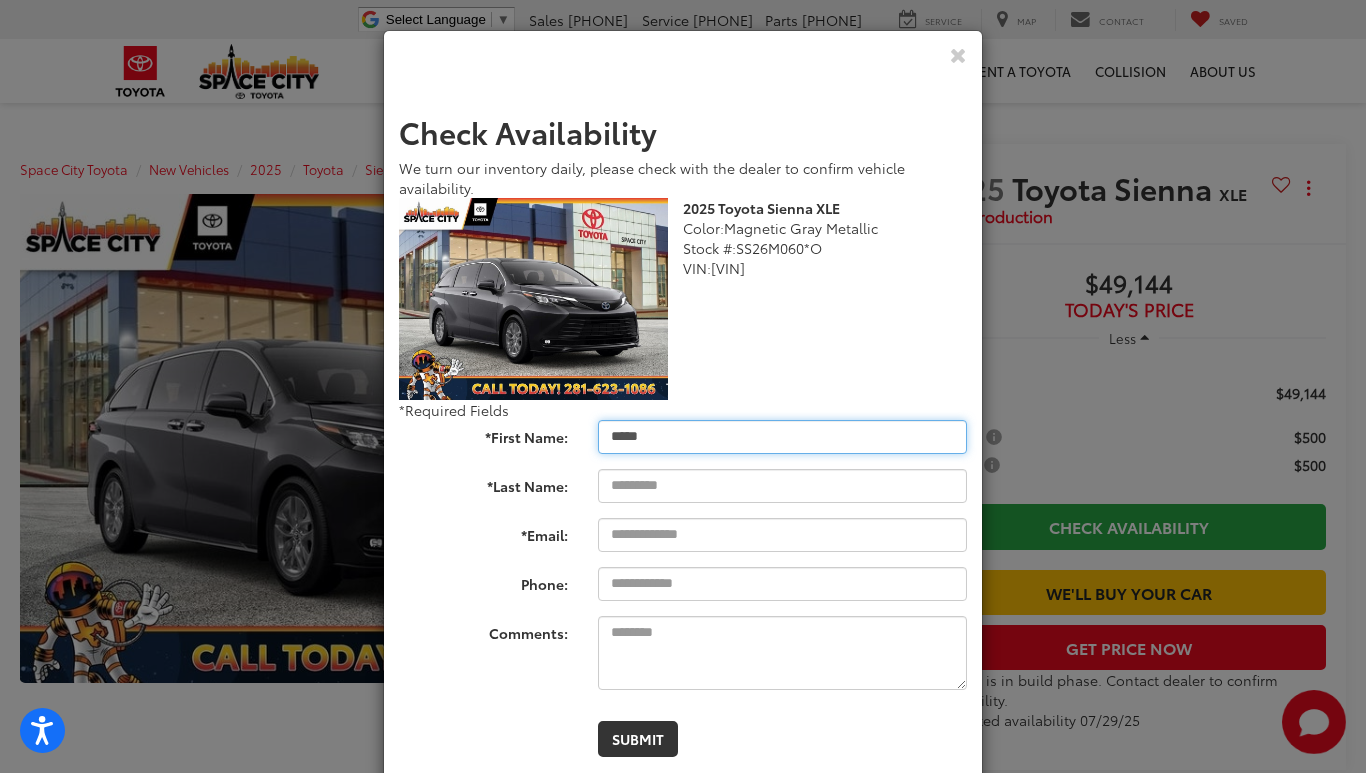 type on "*****" 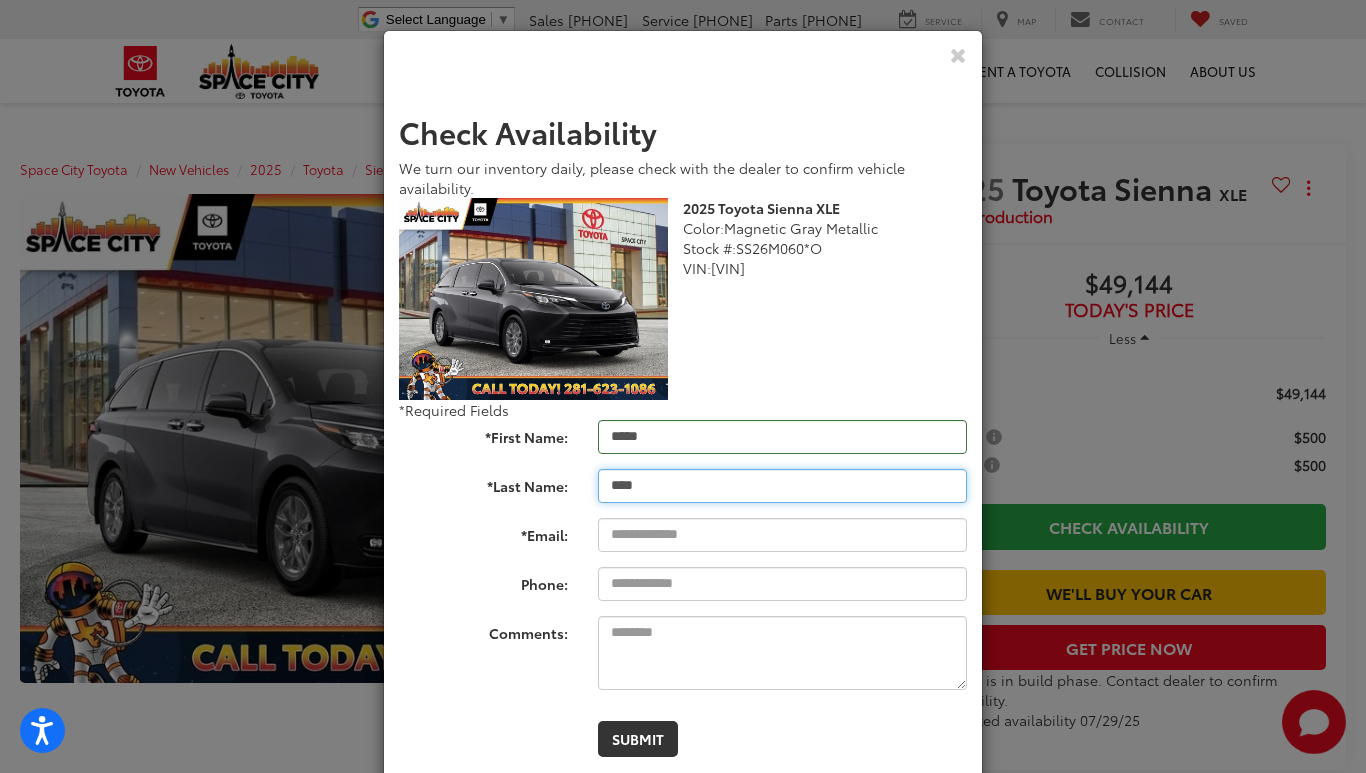 type on "****" 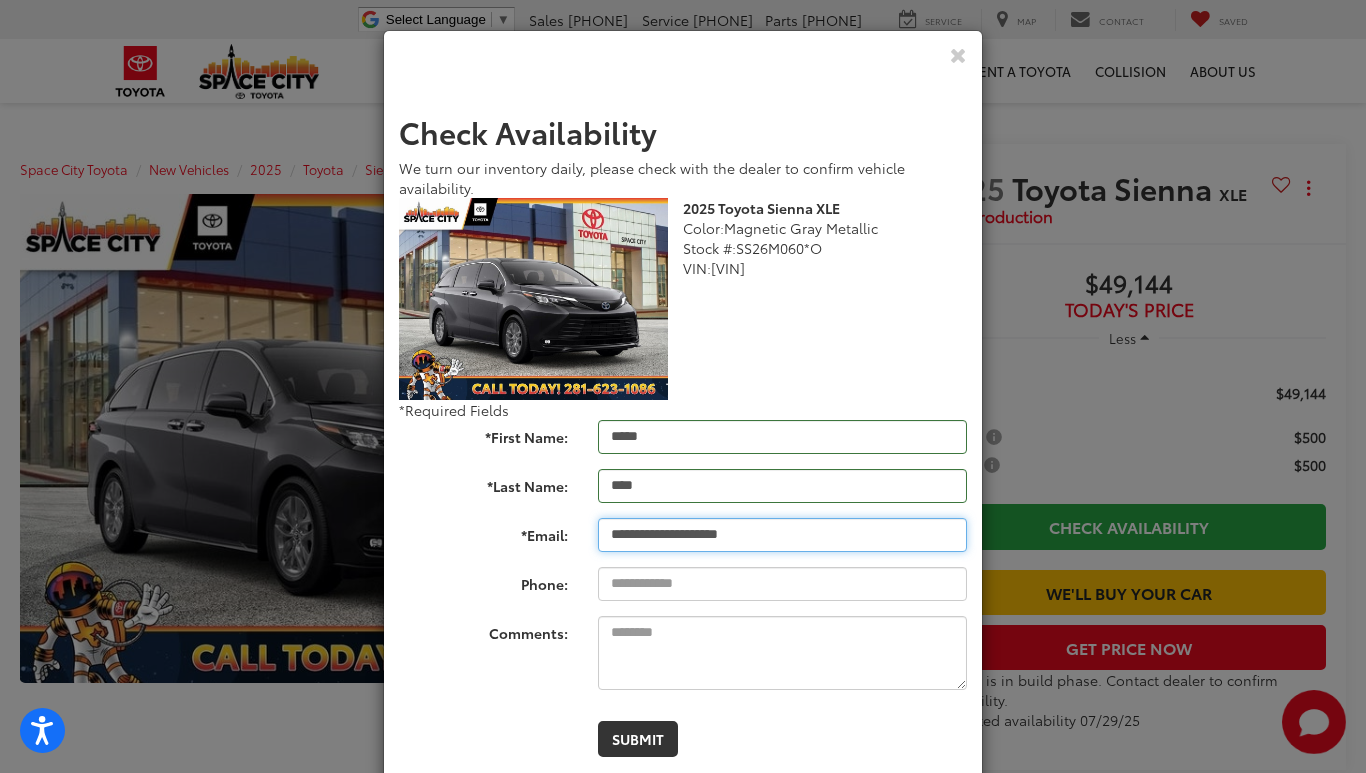 type on "**********" 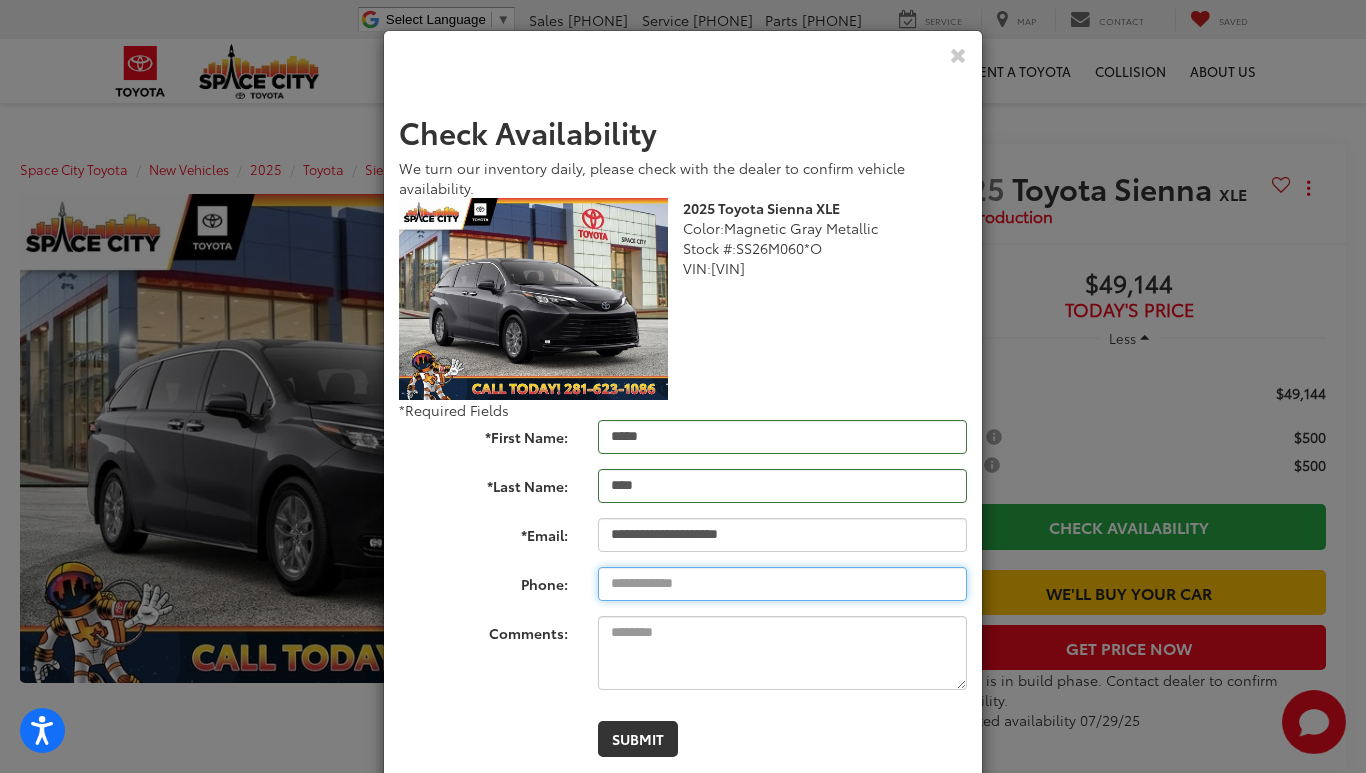type 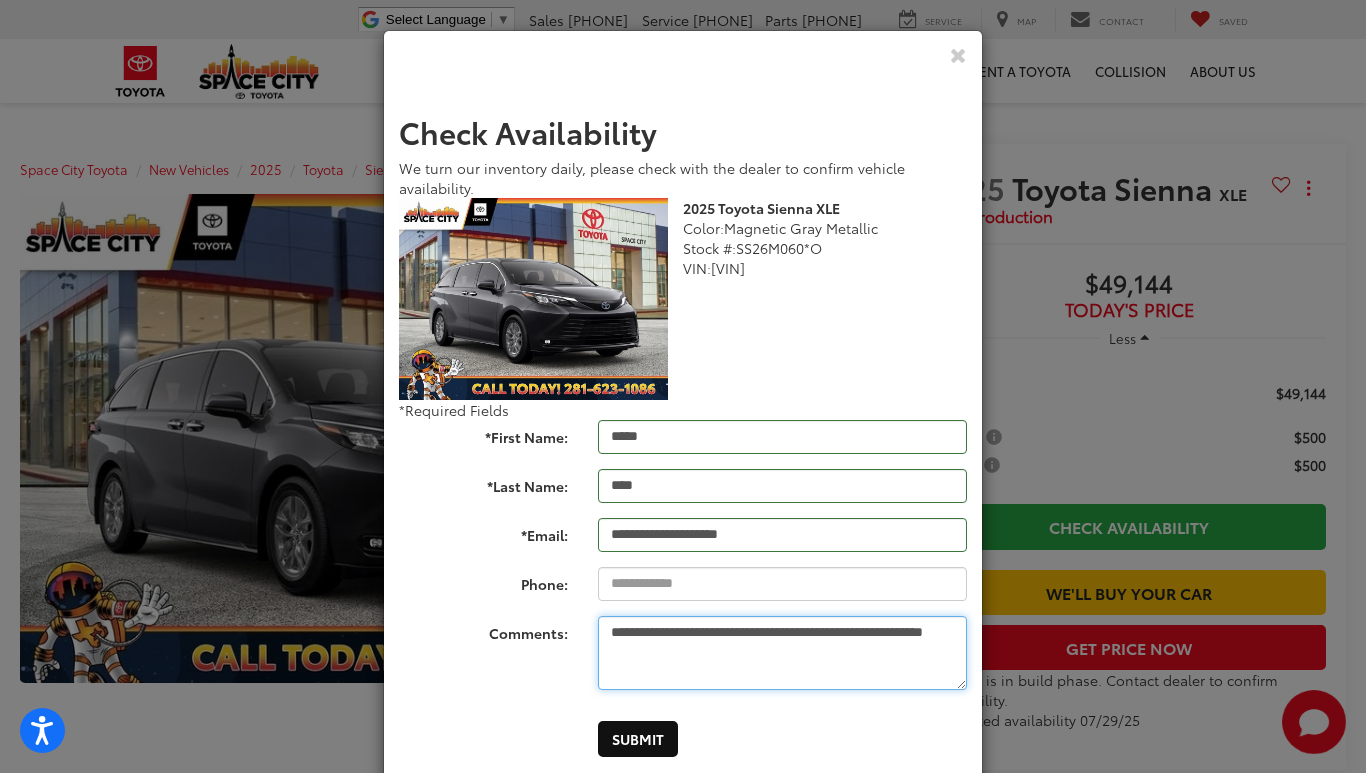 type on "**********" 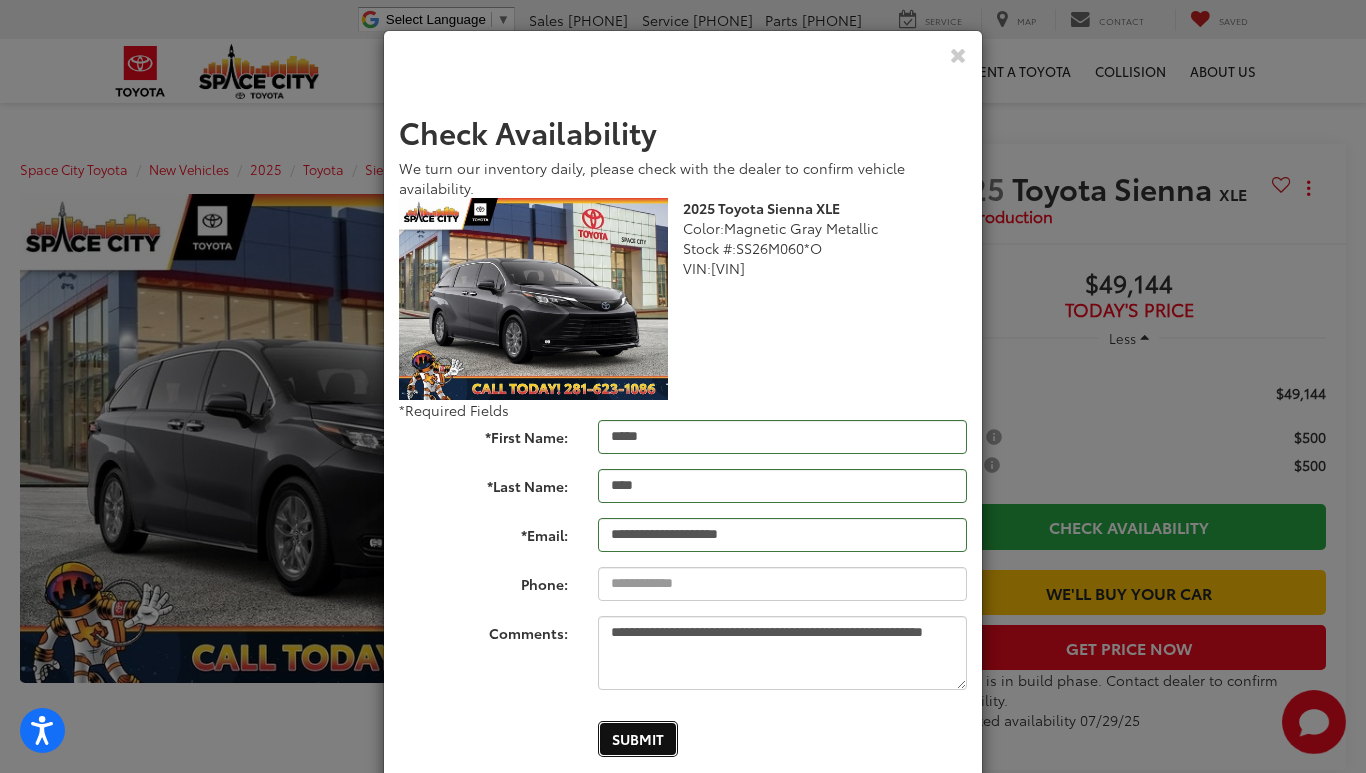 click on "Submit" at bounding box center (638, 739) 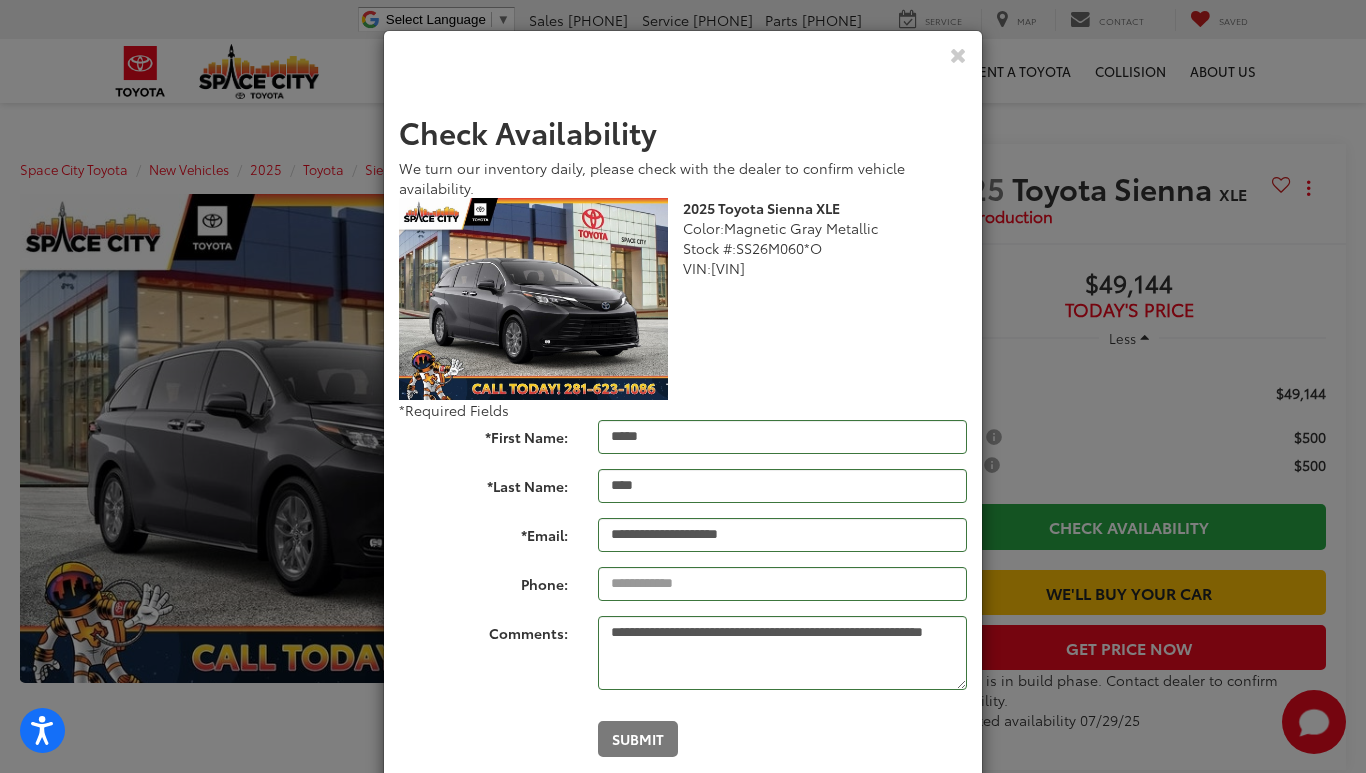 scroll, scrollTop: 0, scrollLeft: 0, axis: both 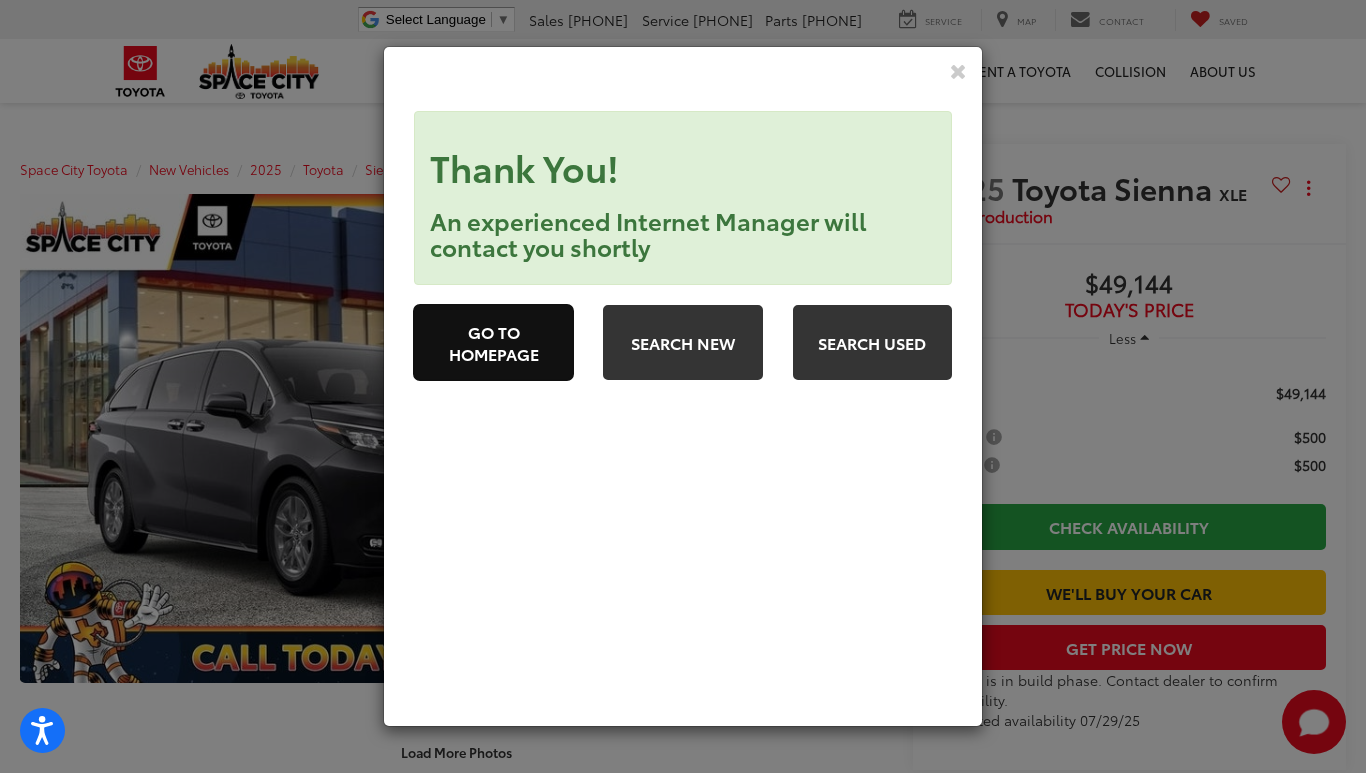 click on "Go to Homepage" at bounding box center [493, 342] 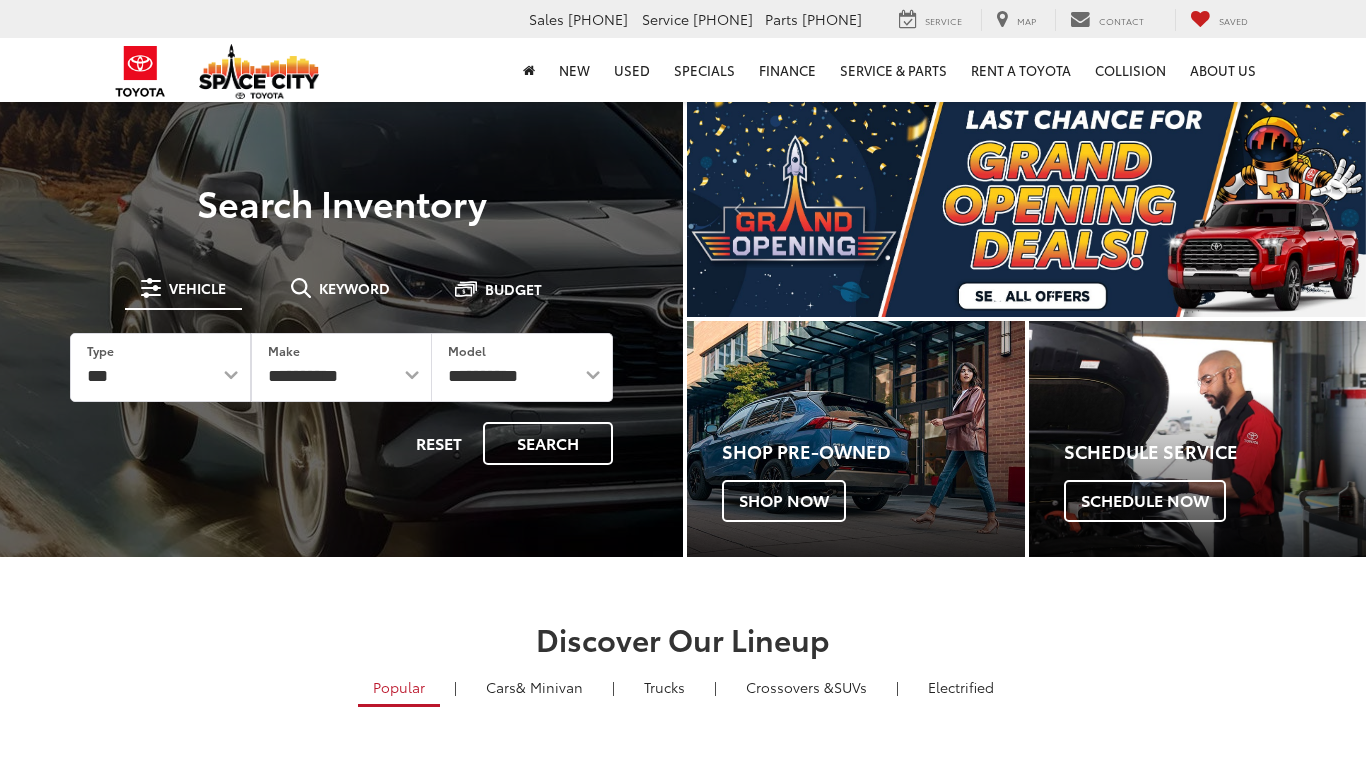 scroll, scrollTop: 0, scrollLeft: 0, axis: both 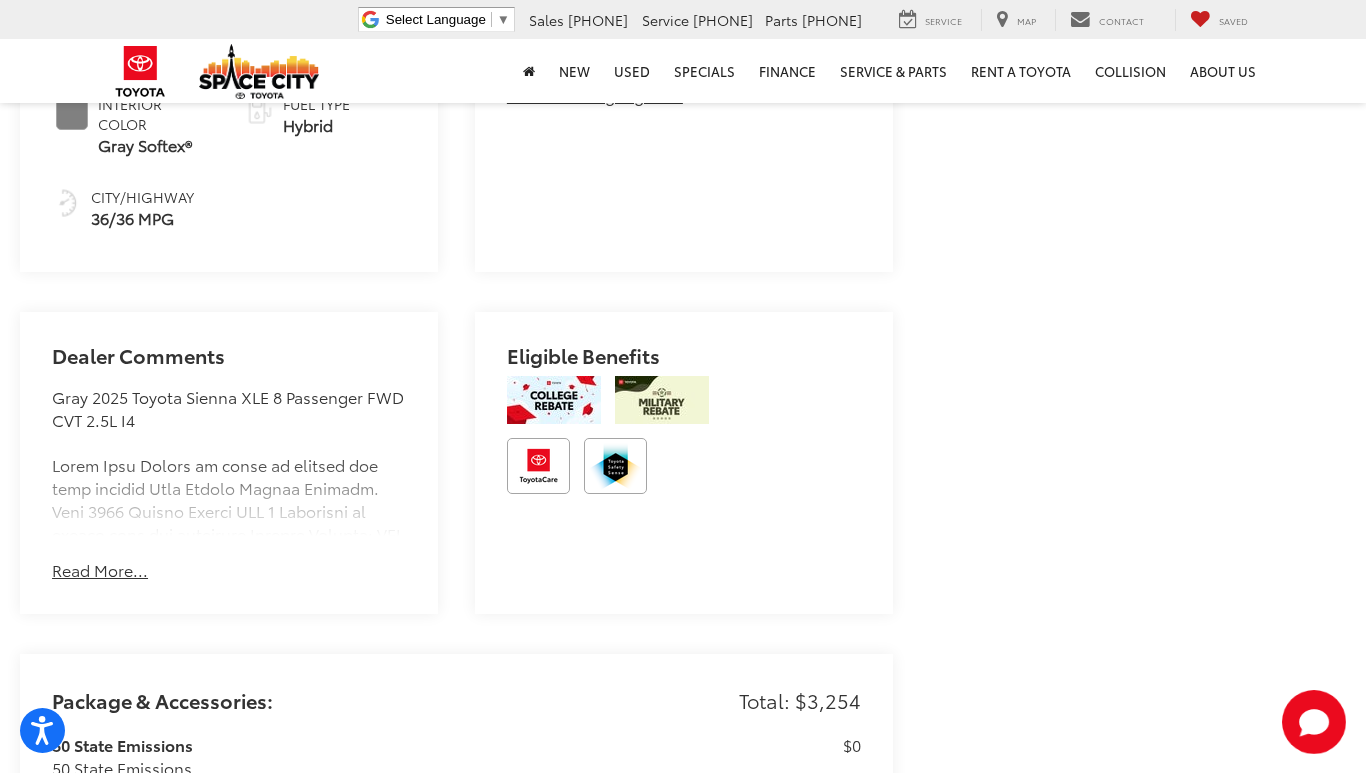 click on "Read More..." at bounding box center (100, 570) 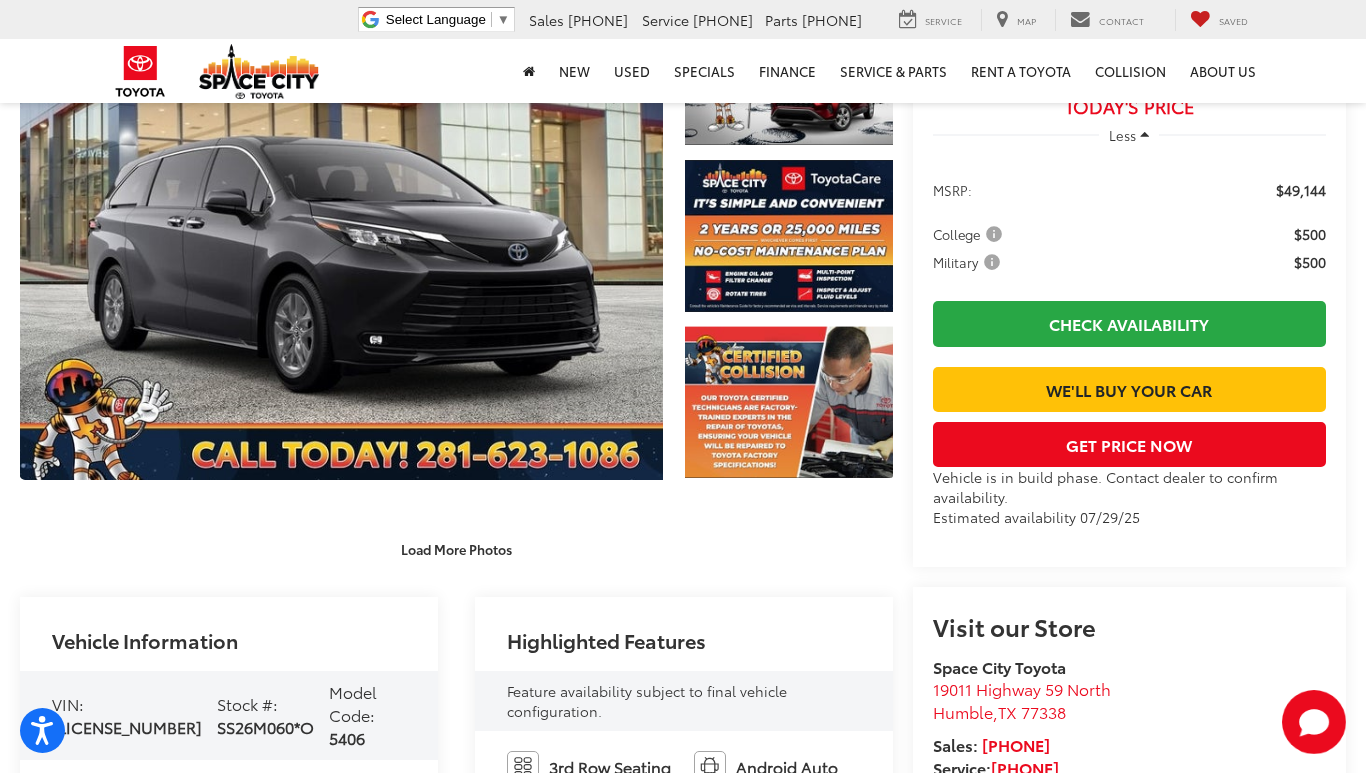 scroll, scrollTop: 358, scrollLeft: 0, axis: vertical 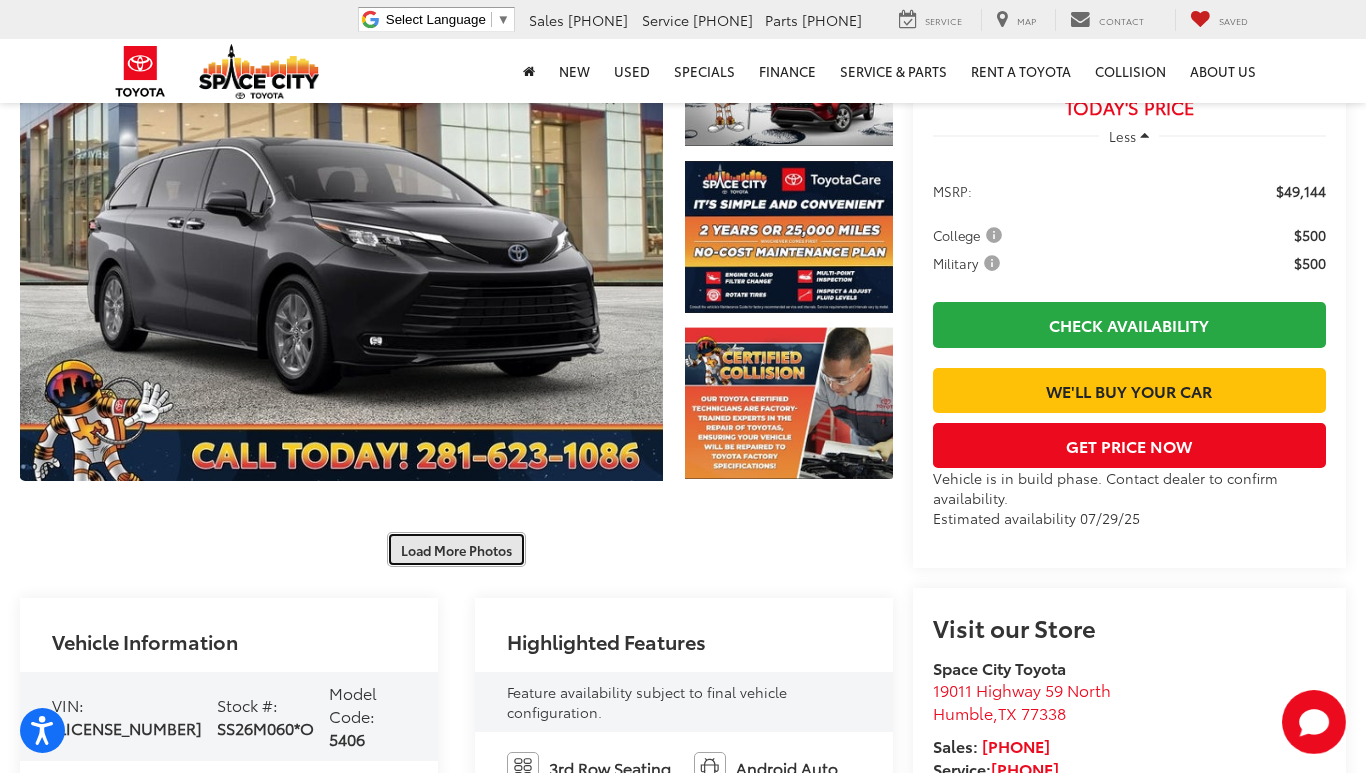 click on "Load More Photos" at bounding box center (456, 549) 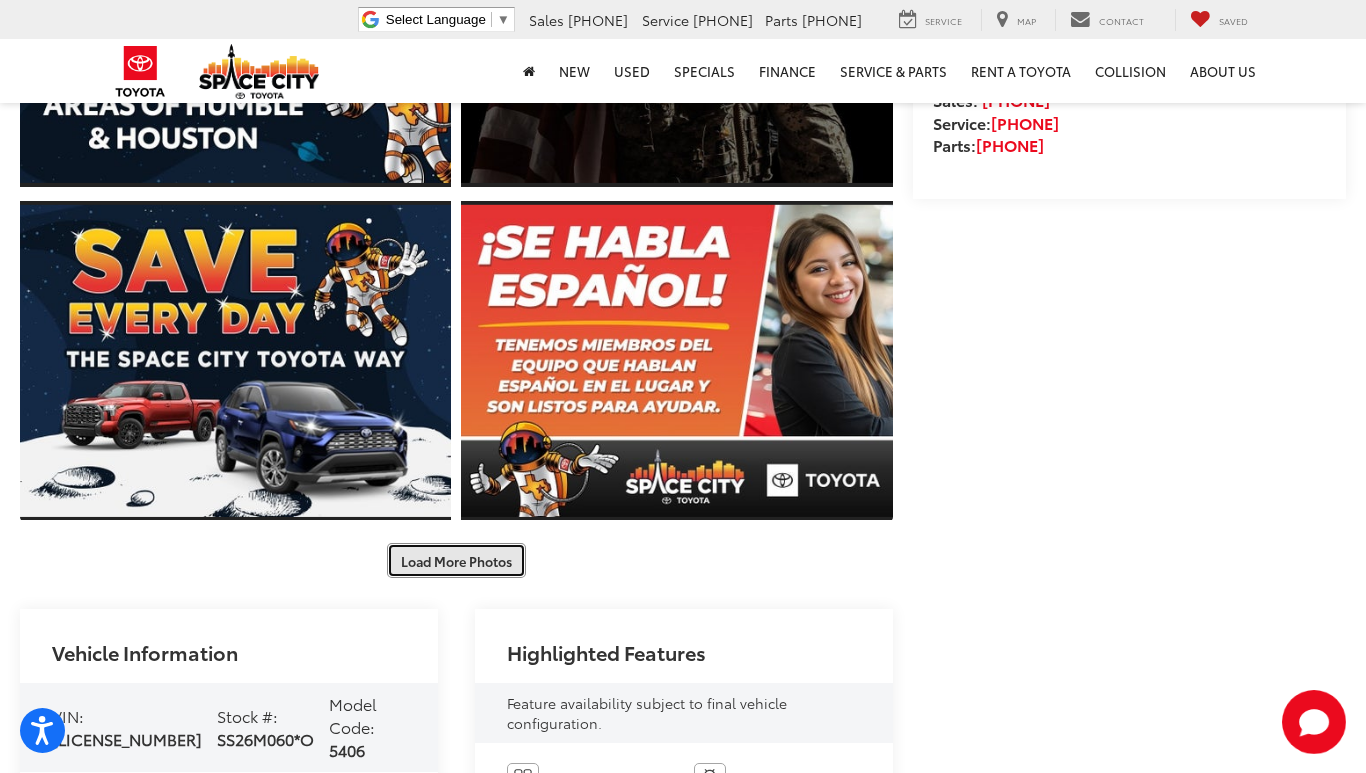 scroll, scrollTop: 1008, scrollLeft: 0, axis: vertical 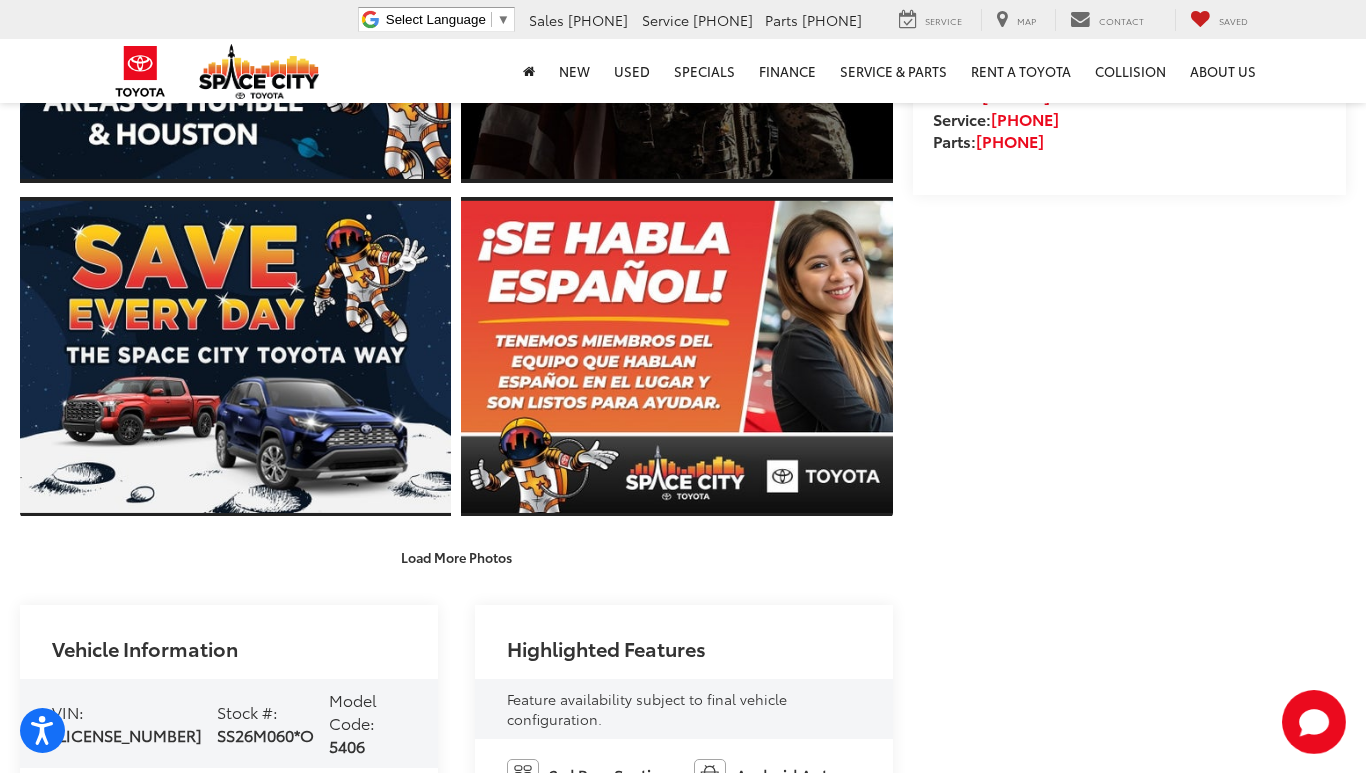 click on "Space City Toyota
New Vehicles
2025
Toyota
Sienna
XLE
Confirm Availability
Photos
1
/
11
Load More Photos
2025   Toyota Sienna
1
/
11
2025
Toyota Sienna
XLE
Copy Link
Share
Print" at bounding box center [683, 1876] 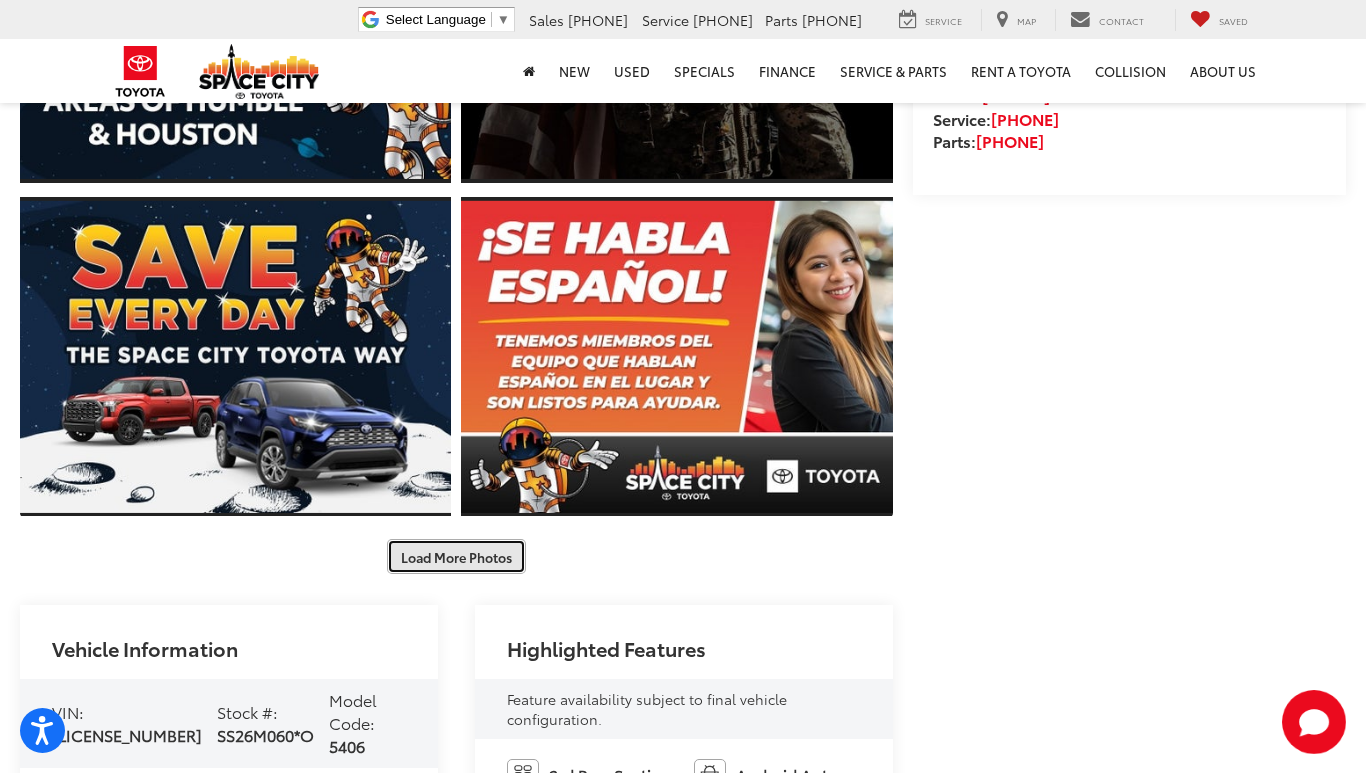 click on "Load More Photos" at bounding box center [456, 556] 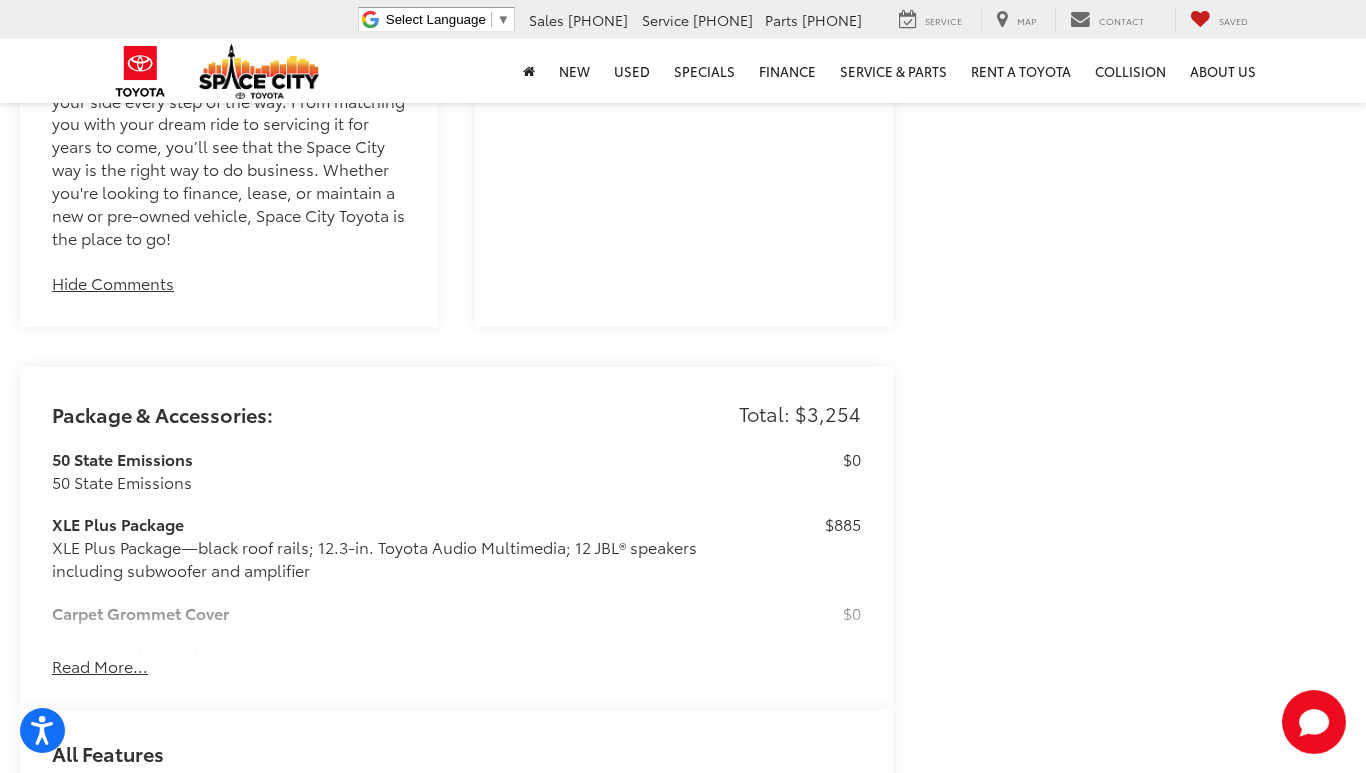 scroll, scrollTop: 4341, scrollLeft: 0, axis: vertical 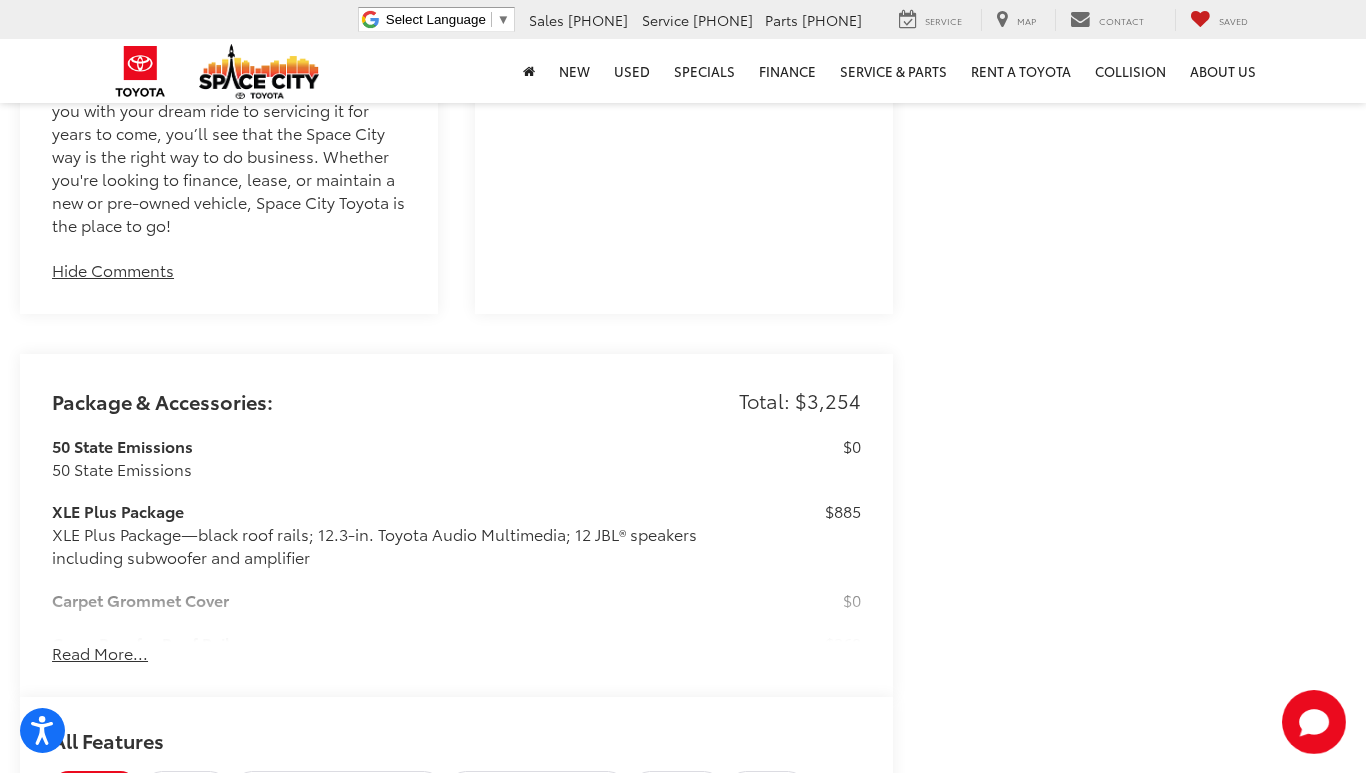 click on "Read More..." at bounding box center (100, 653) 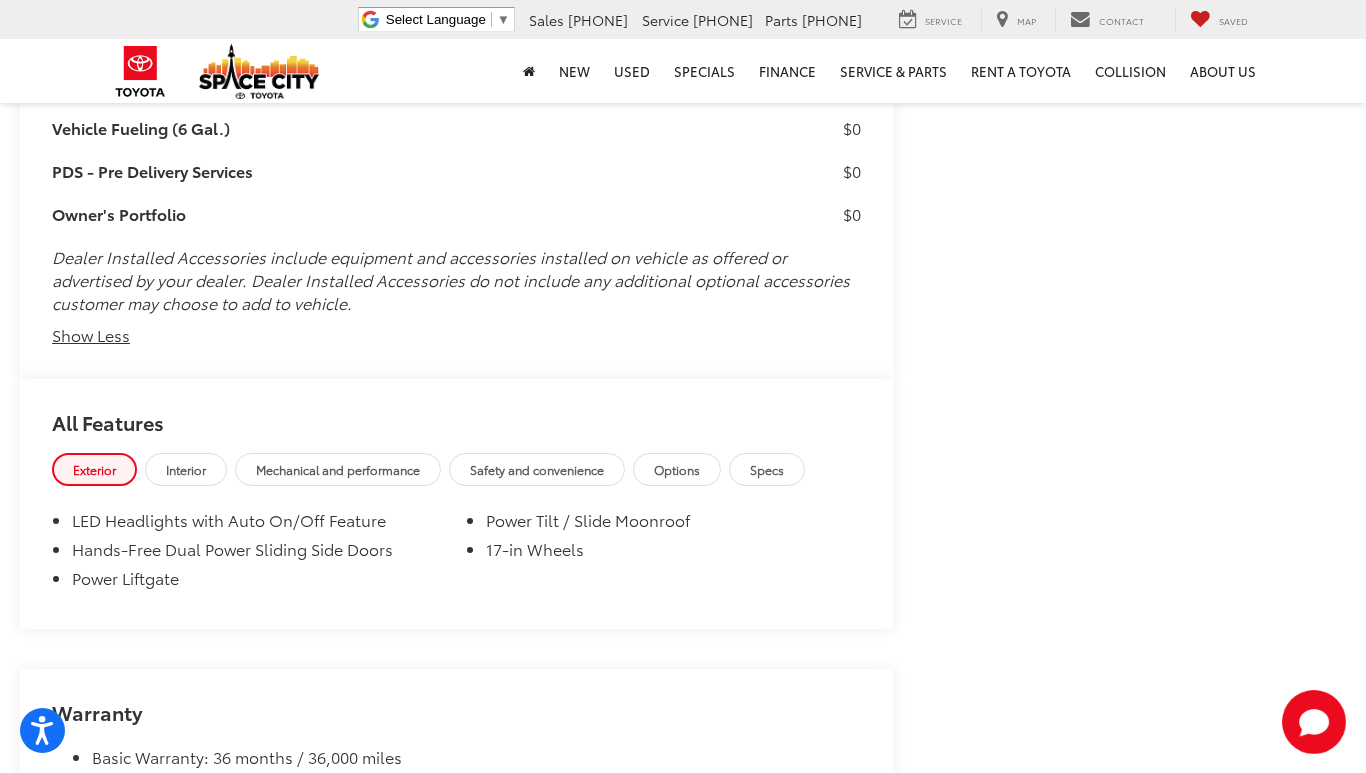 scroll, scrollTop: 6088, scrollLeft: 0, axis: vertical 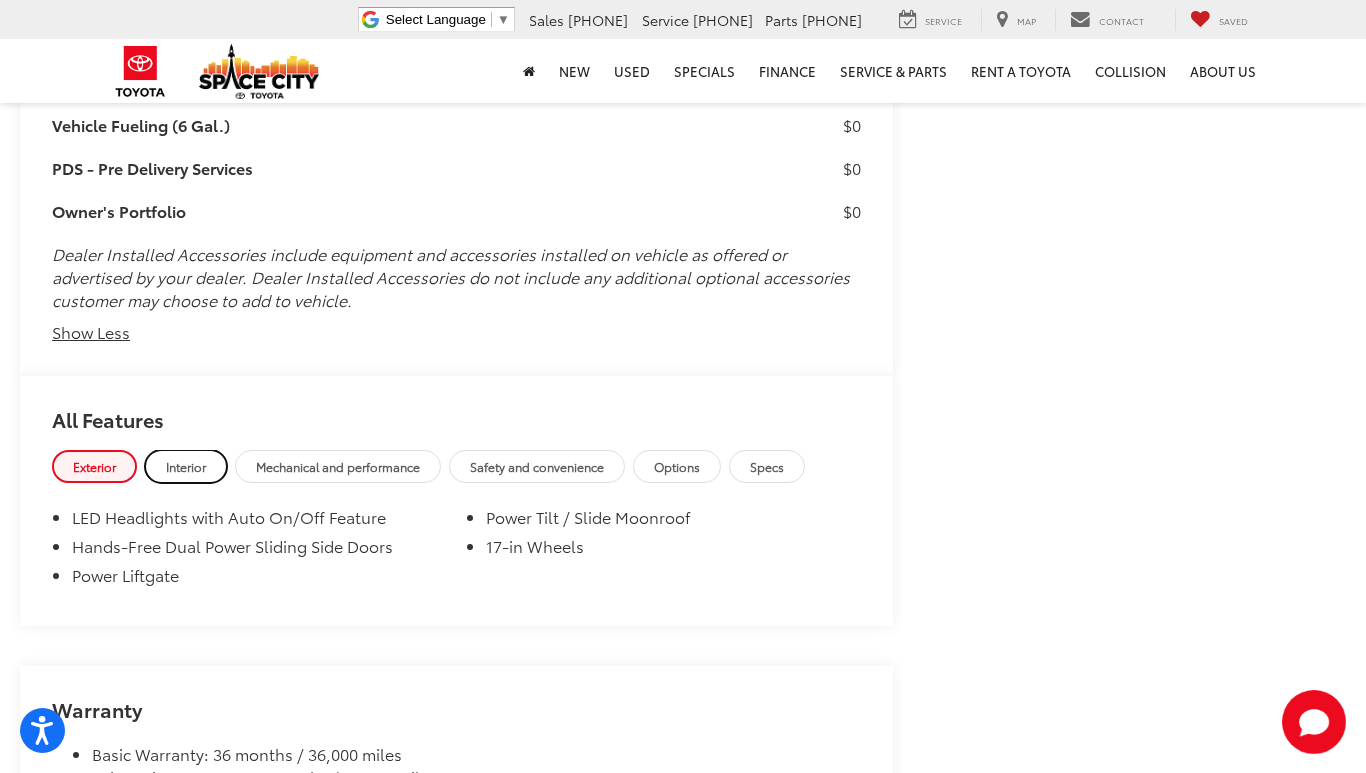 click on "Interior" at bounding box center (186, 466) 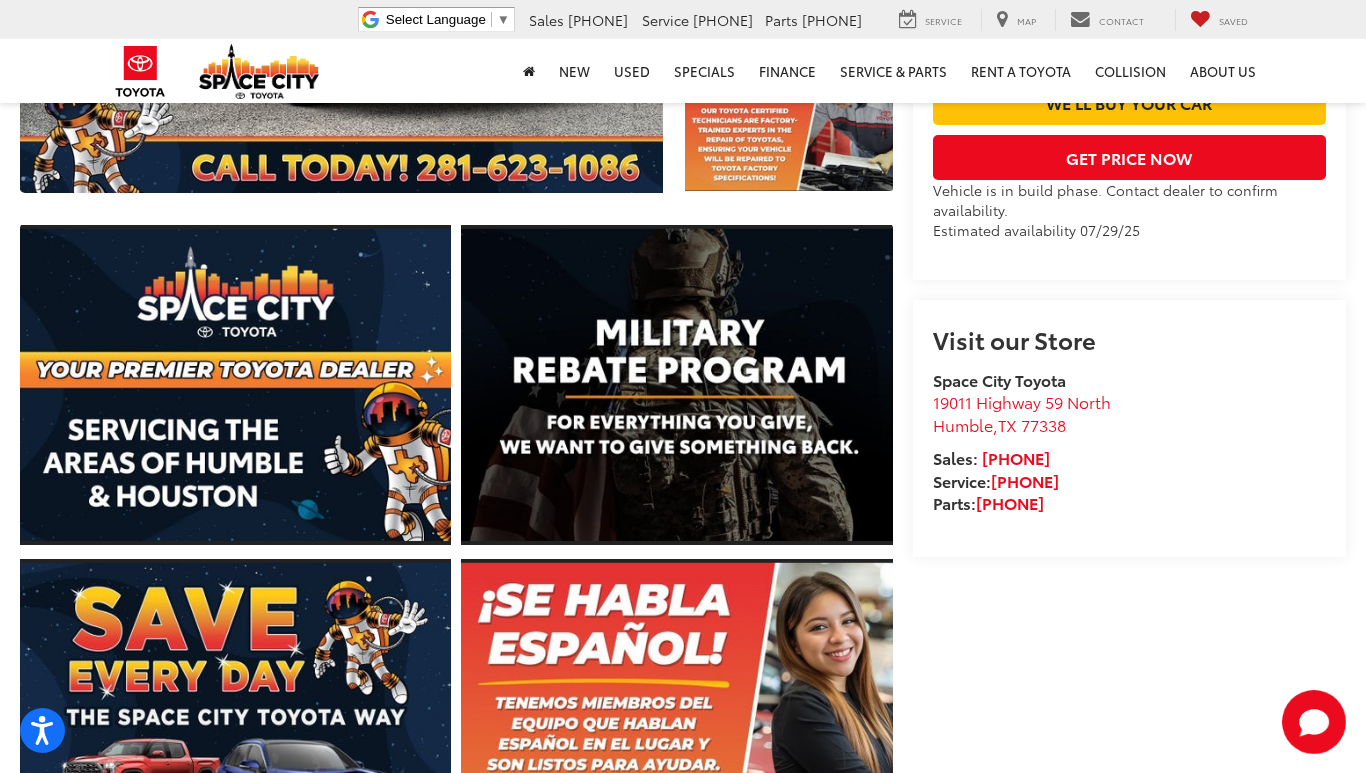 scroll, scrollTop: 0, scrollLeft: 0, axis: both 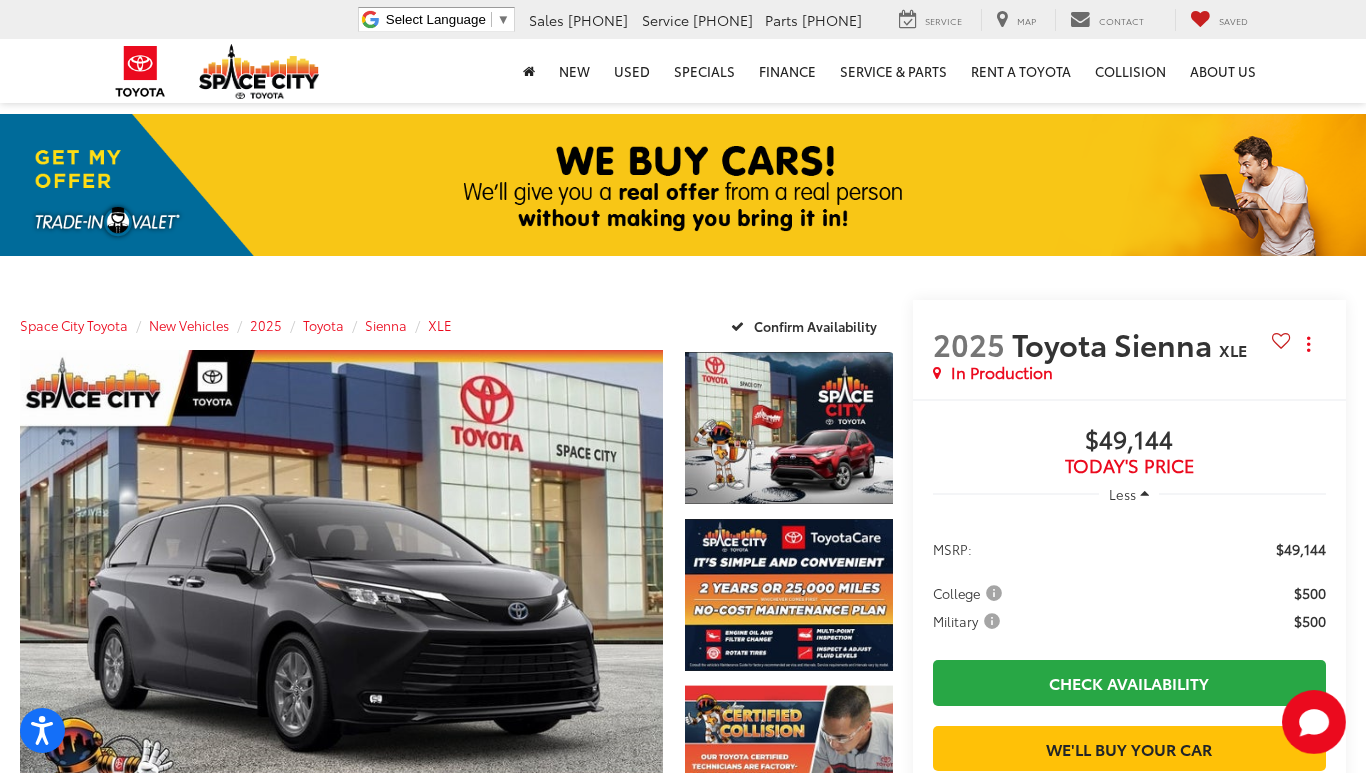 click on "Today's Price" at bounding box center [1129, 466] 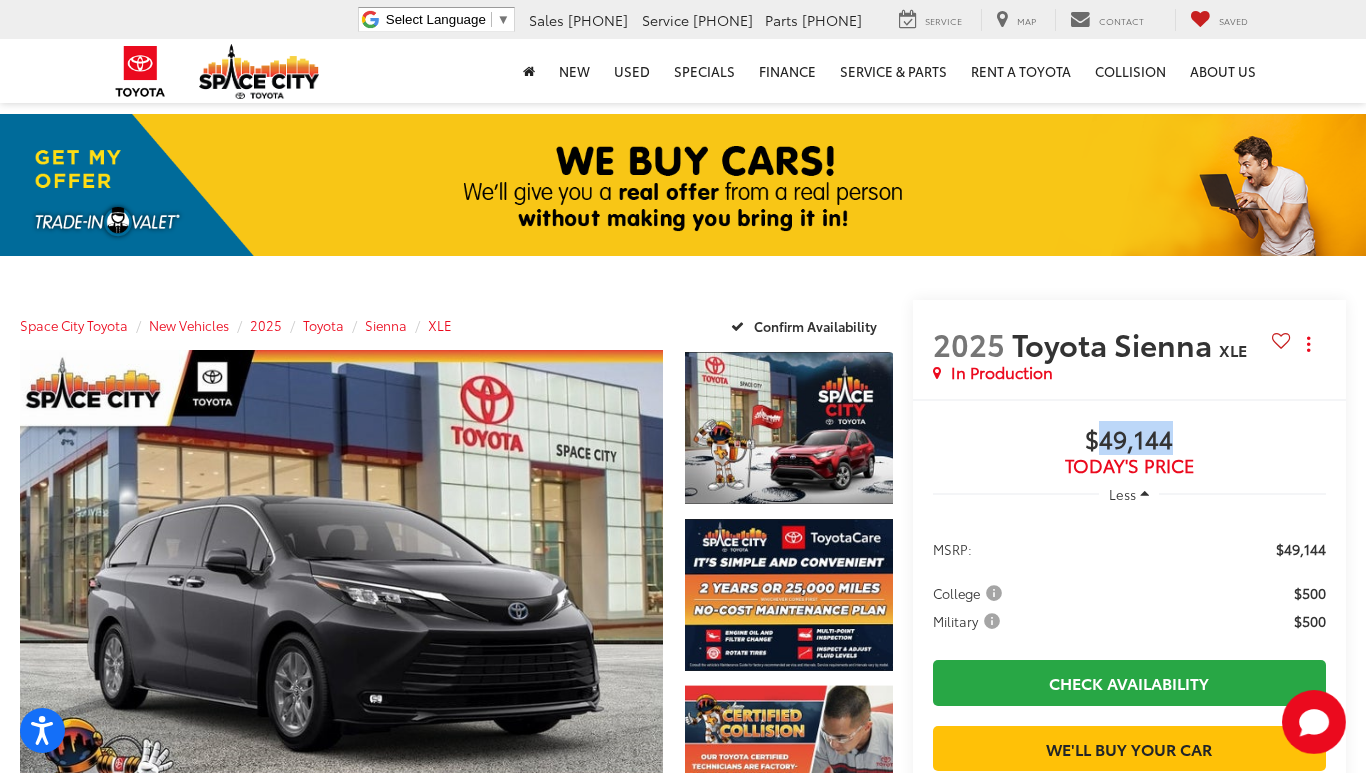 click on "$49,144" at bounding box center (1129, 441) 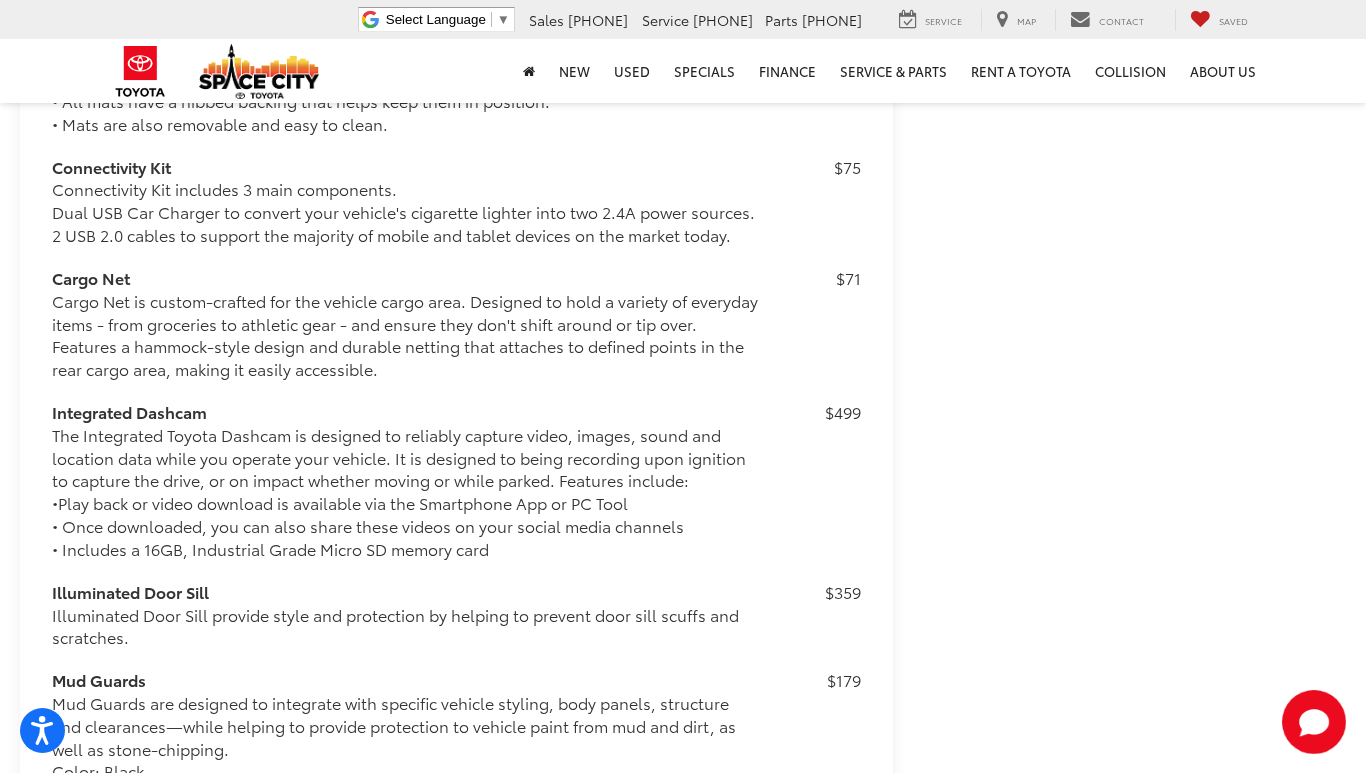 scroll, scrollTop: 4772, scrollLeft: 0, axis: vertical 